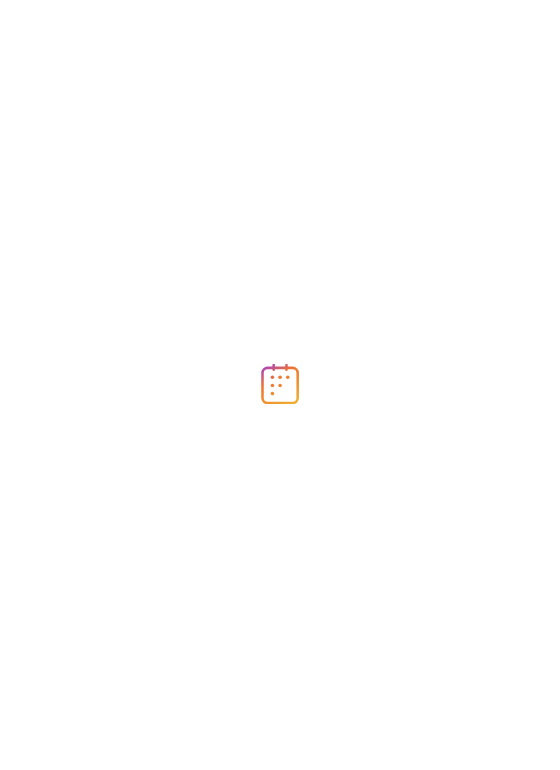 scroll, scrollTop: 0, scrollLeft: 0, axis: both 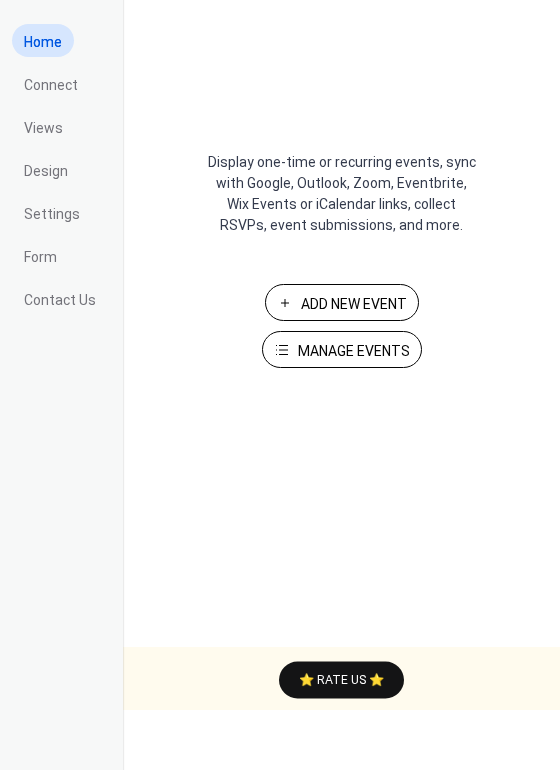 click on "Manage Events" at bounding box center [354, 351] 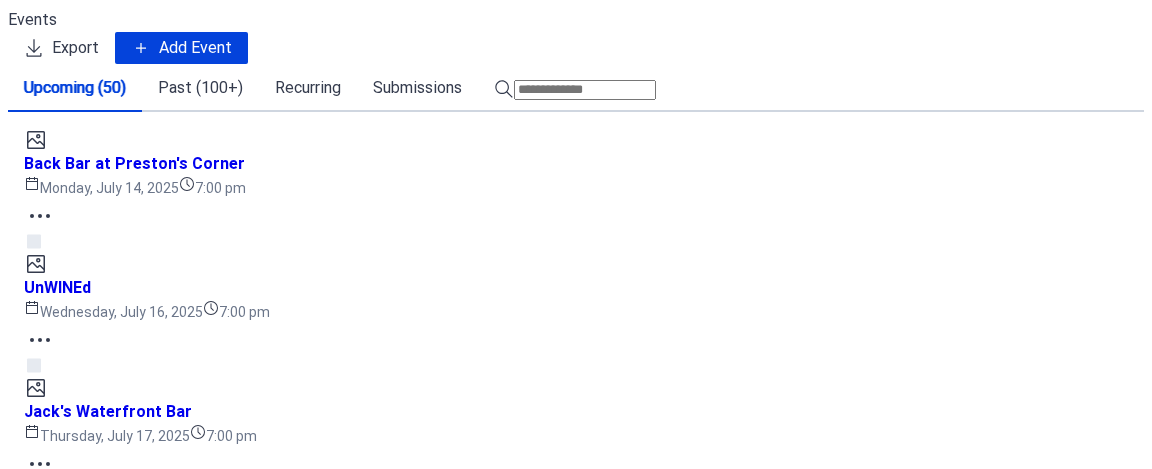 scroll, scrollTop: 0, scrollLeft: 0, axis: both 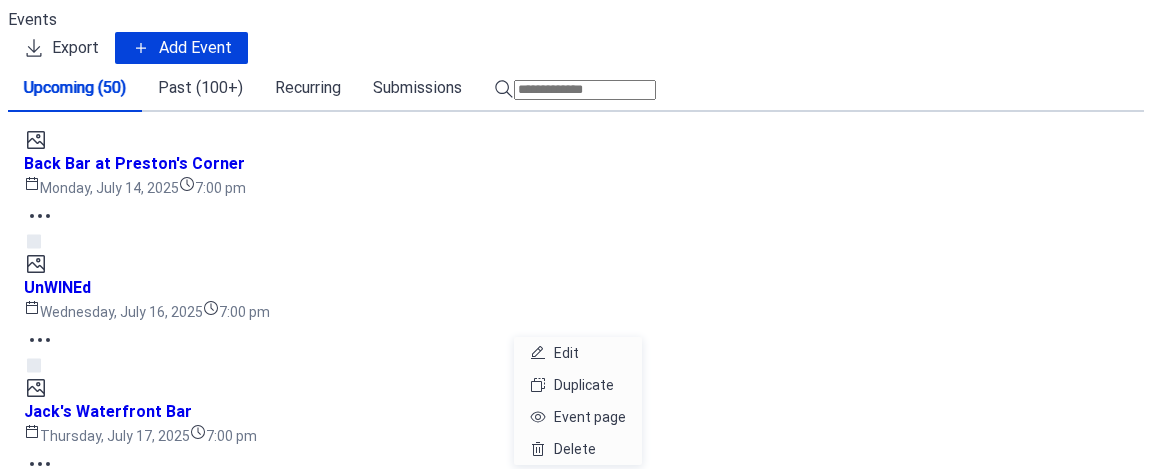 click 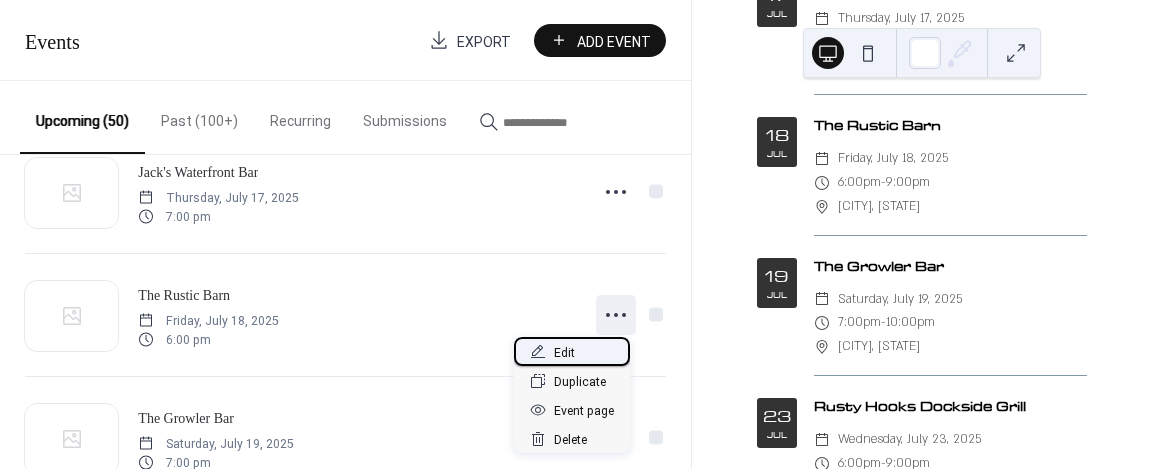 click on "Edit" at bounding box center [564, 353] 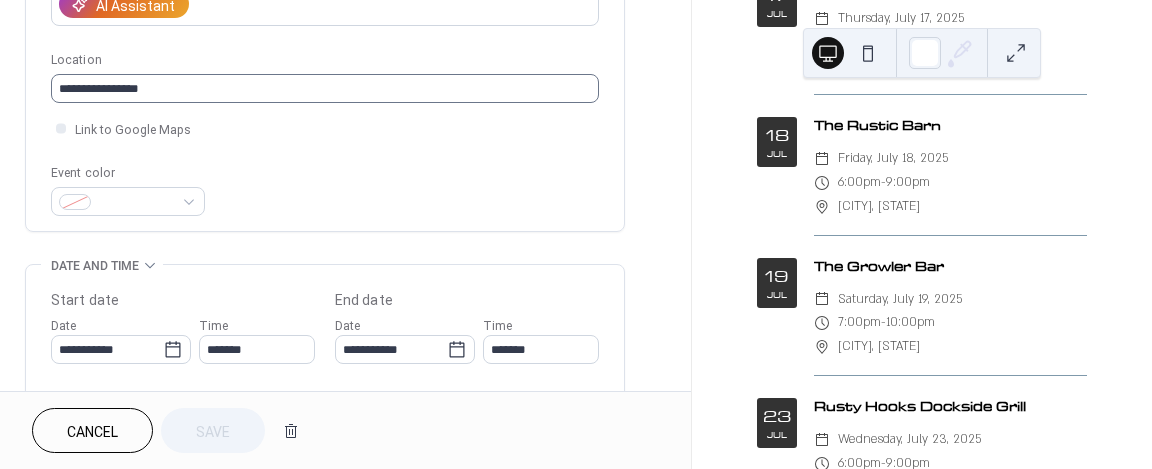 scroll, scrollTop: 400, scrollLeft: 0, axis: vertical 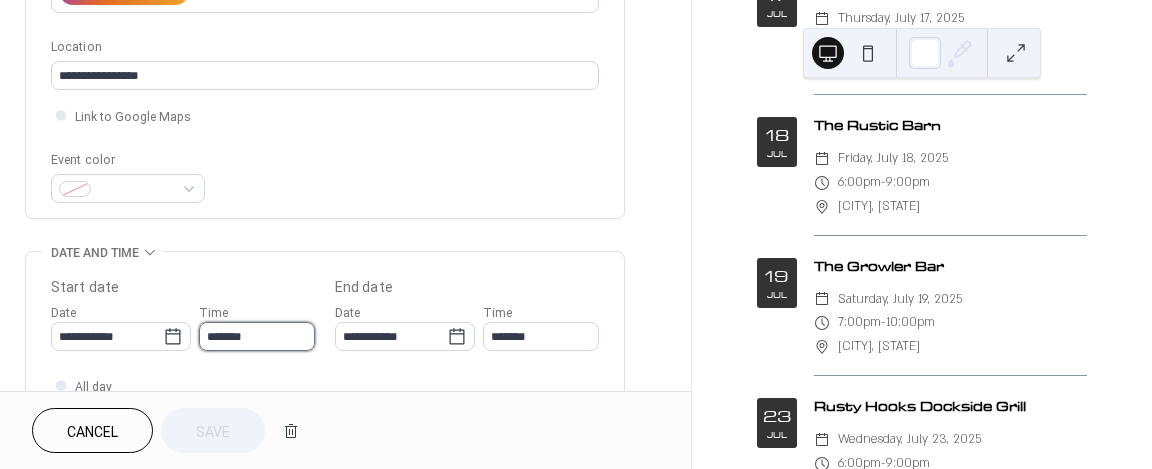 click on "*******" at bounding box center [257, 336] 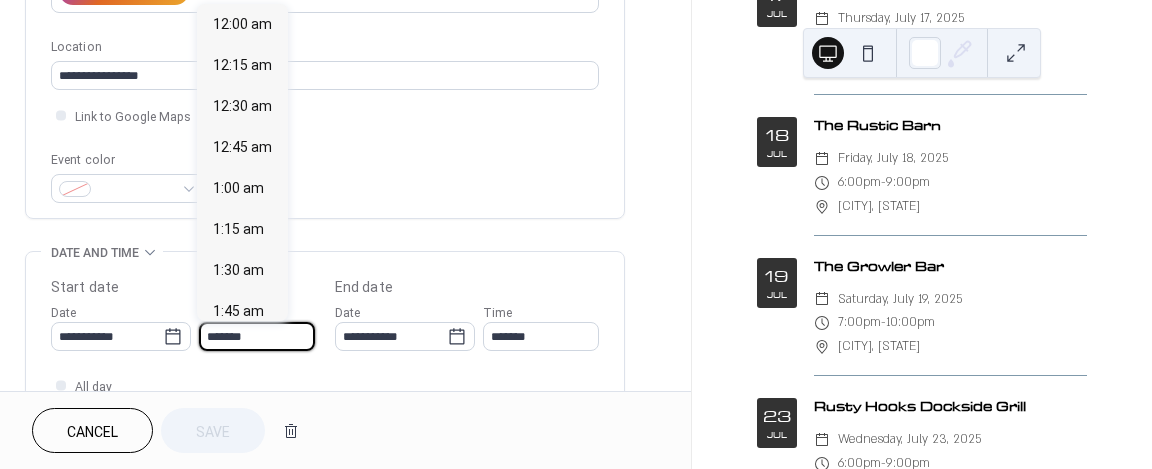 scroll, scrollTop: 2952, scrollLeft: 0, axis: vertical 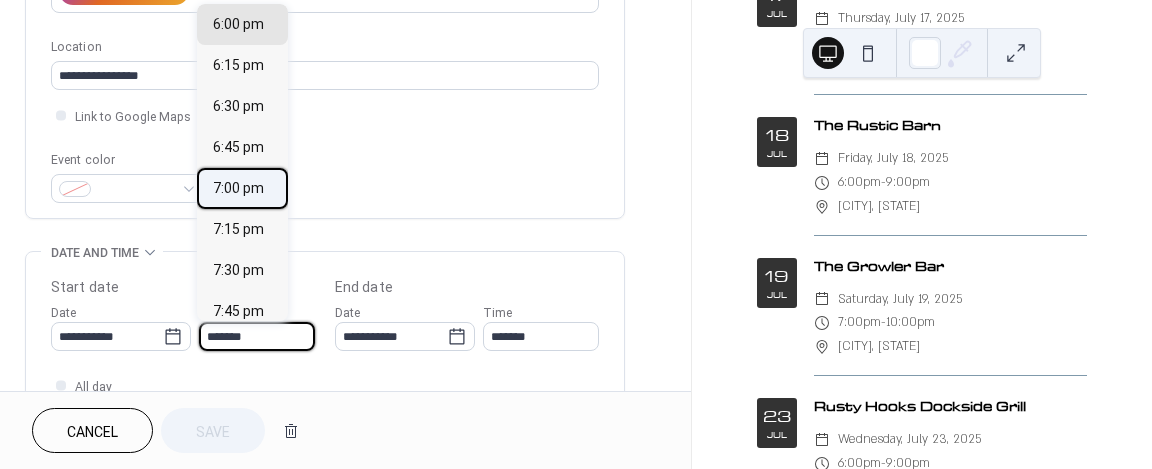 click on "7:00 pm" at bounding box center [238, 188] 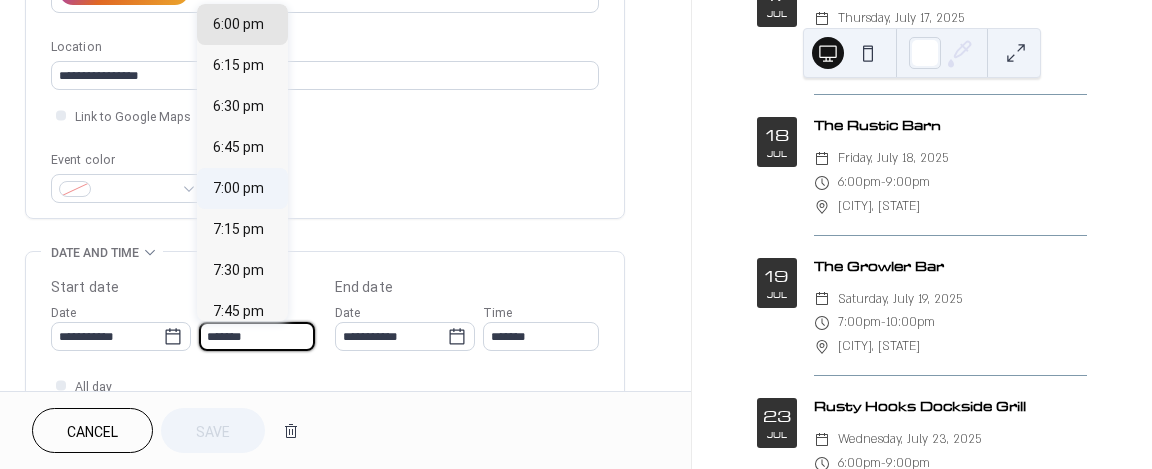 type on "*******" 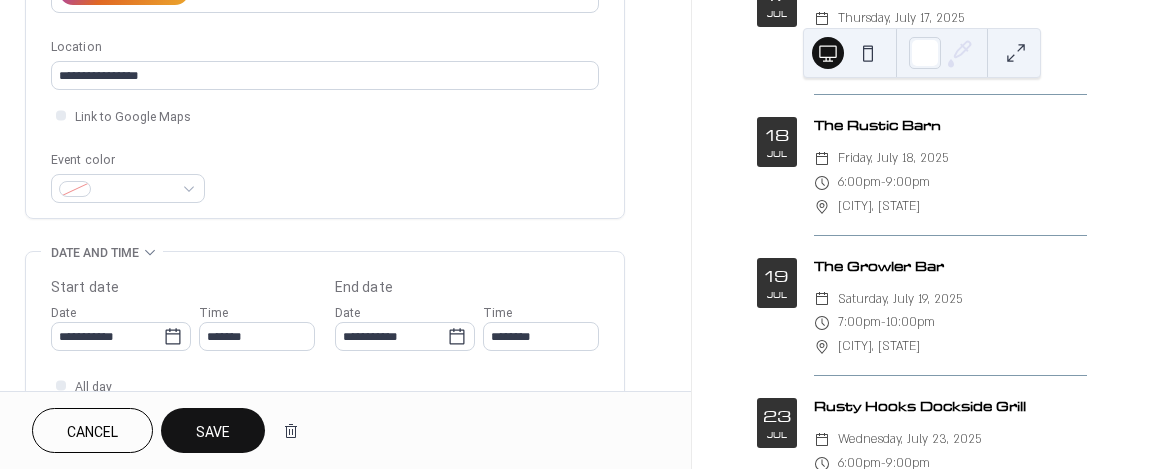 click on "Save" at bounding box center [213, 430] 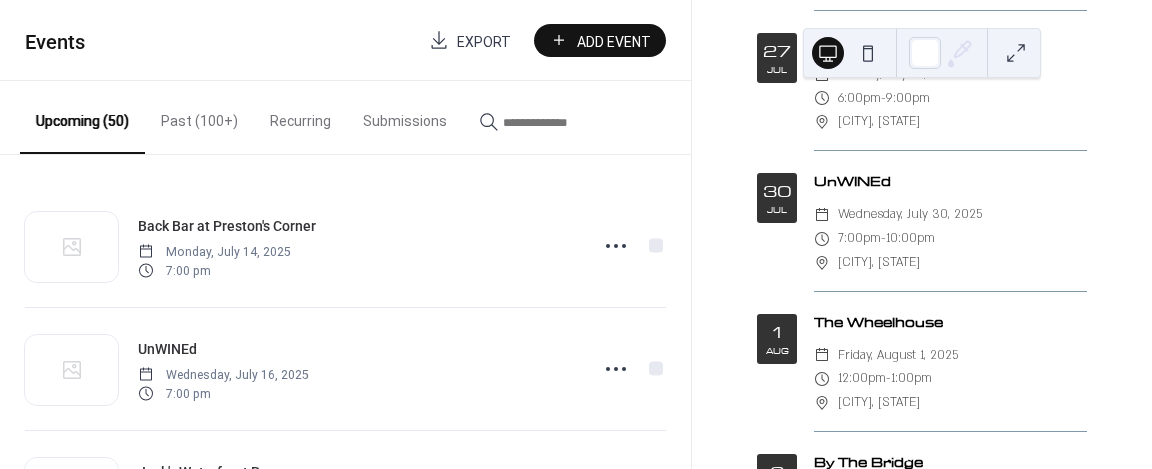 scroll, scrollTop: 1500, scrollLeft: 0, axis: vertical 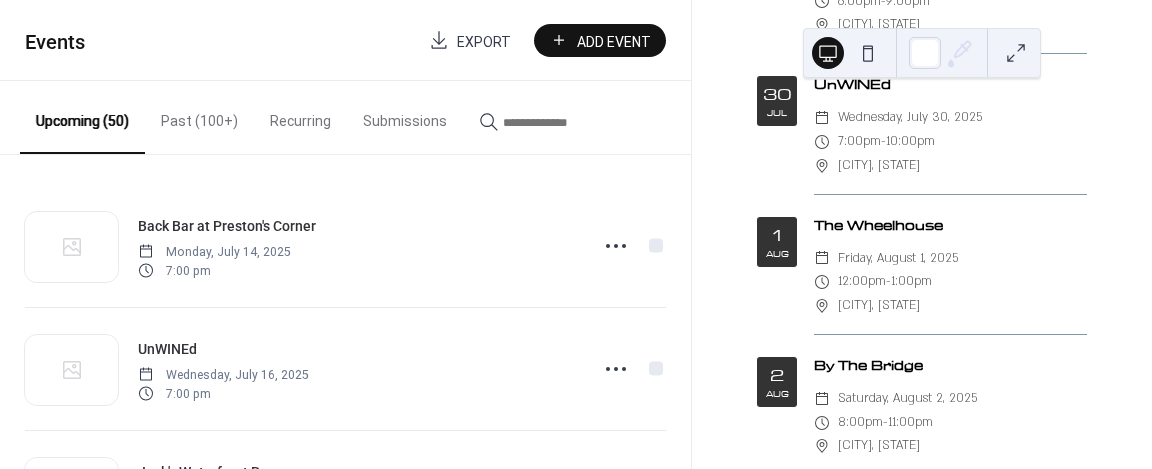 click on "Add Event" at bounding box center (614, 41) 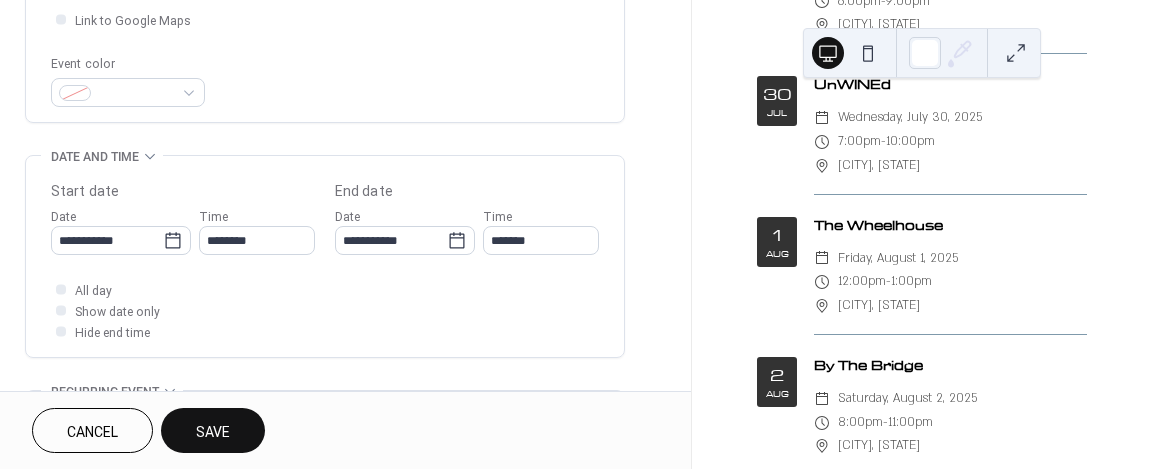 scroll, scrollTop: 500, scrollLeft: 0, axis: vertical 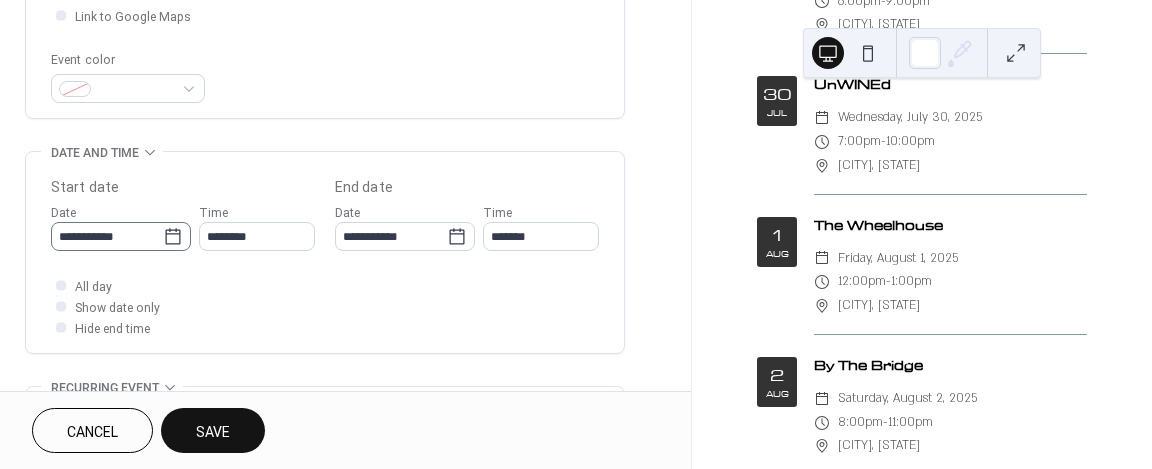 type on "**********" 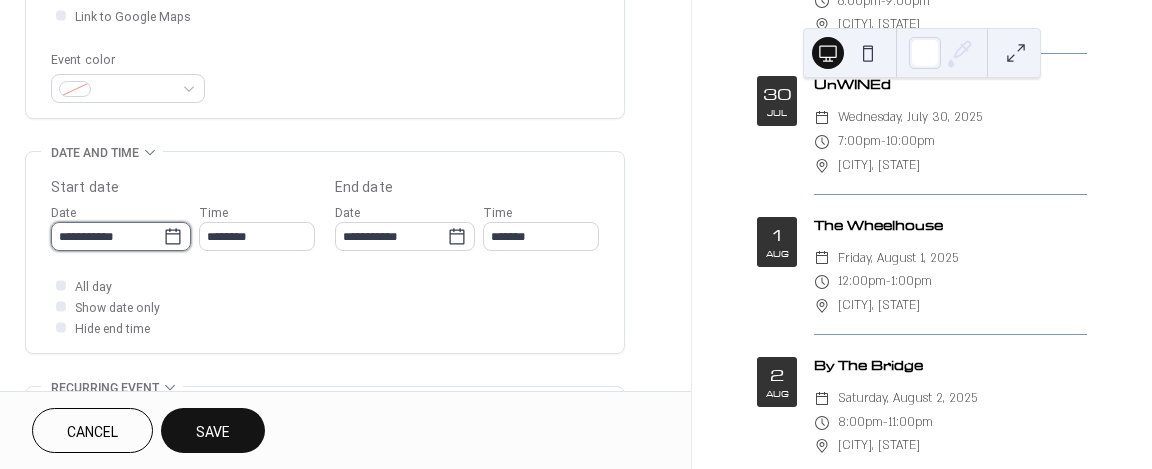 click on "**********" at bounding box center (107, 236) 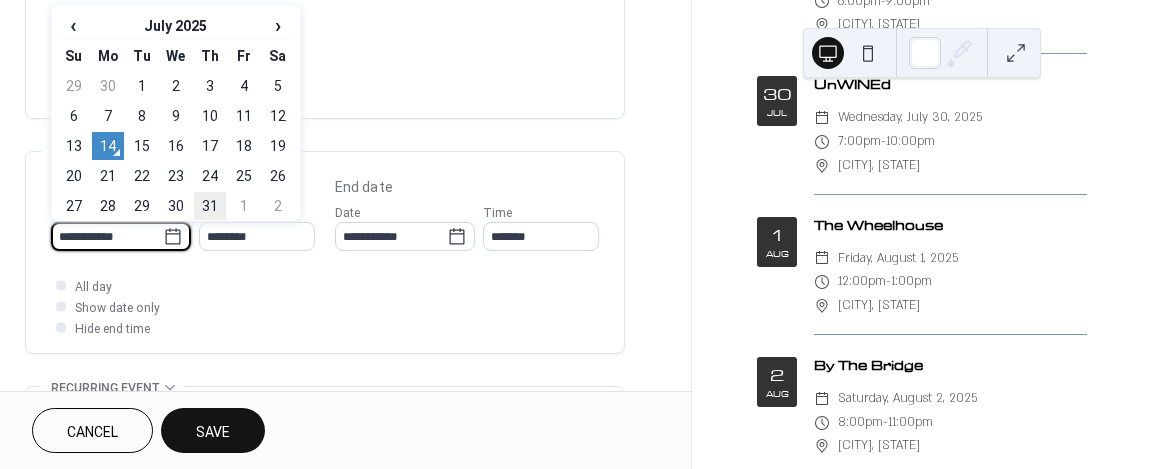 click on "31" at bounding box center (210, 206) 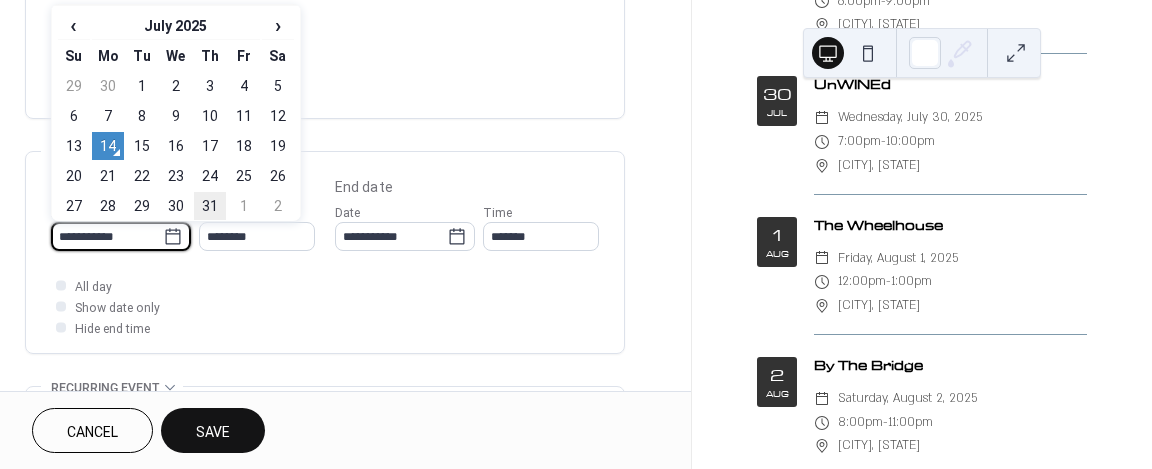 type on "**********" 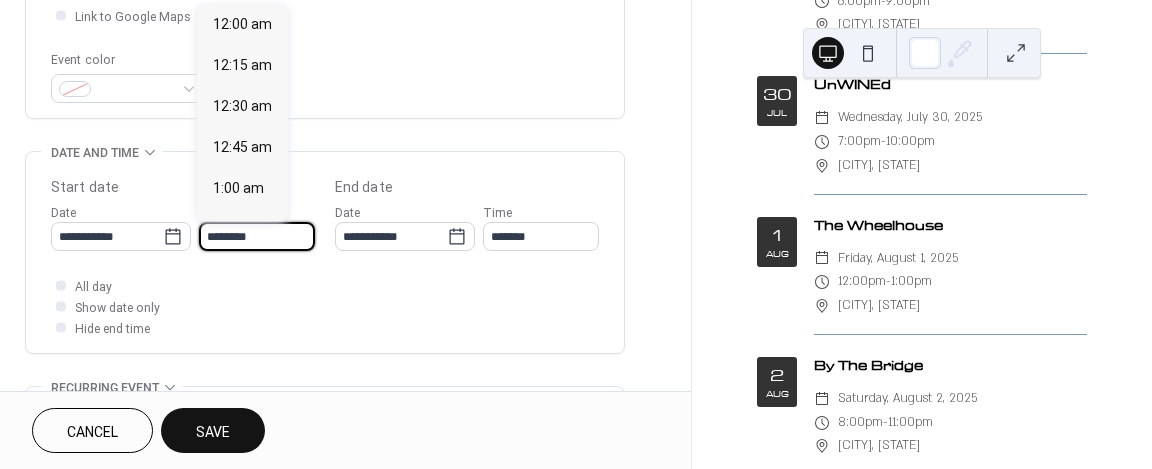 click on "********" at bounding box center (257, 236) 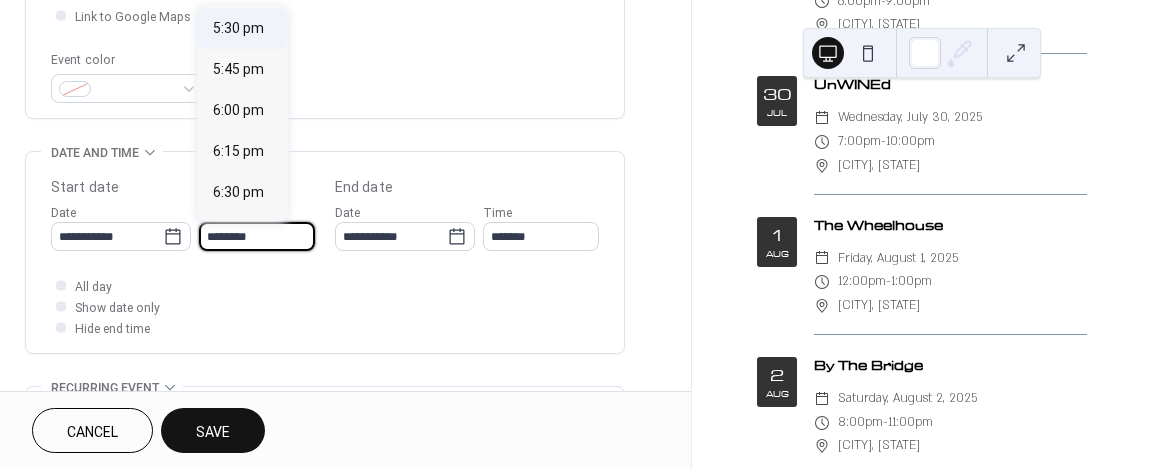 scroll, scrollTop: 2868, scrollLeft: 0, axis: vertical 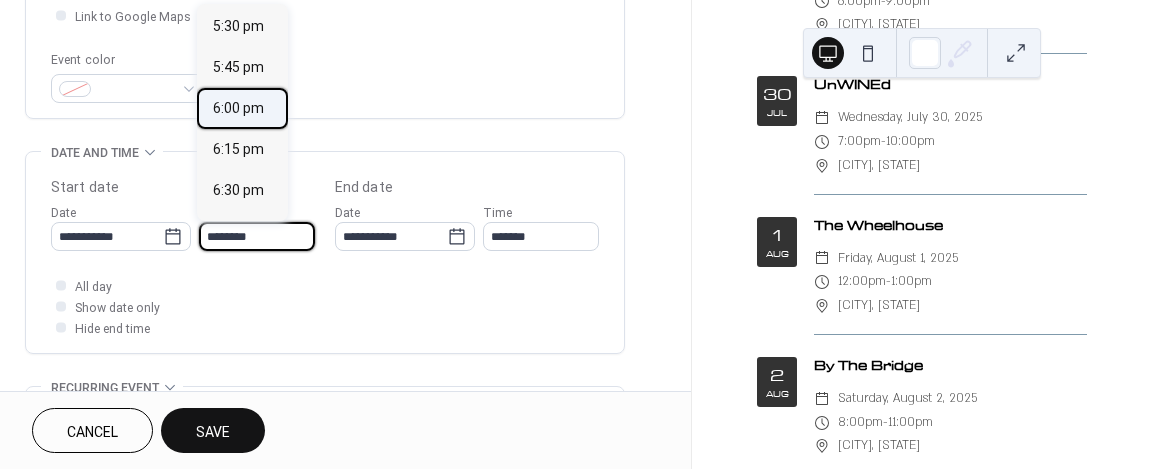 click on "6:00 pm" at bounding box center [238, 108] 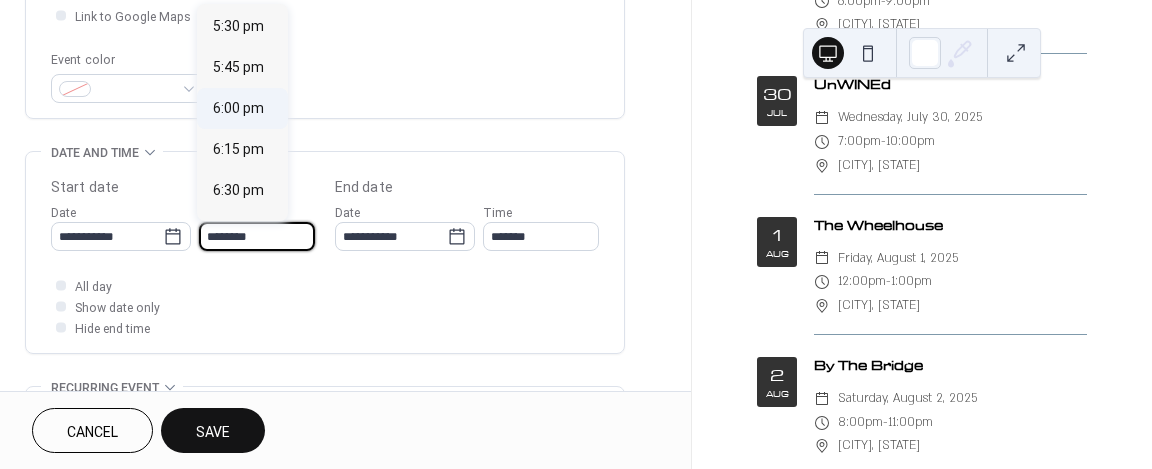 type on "*******" 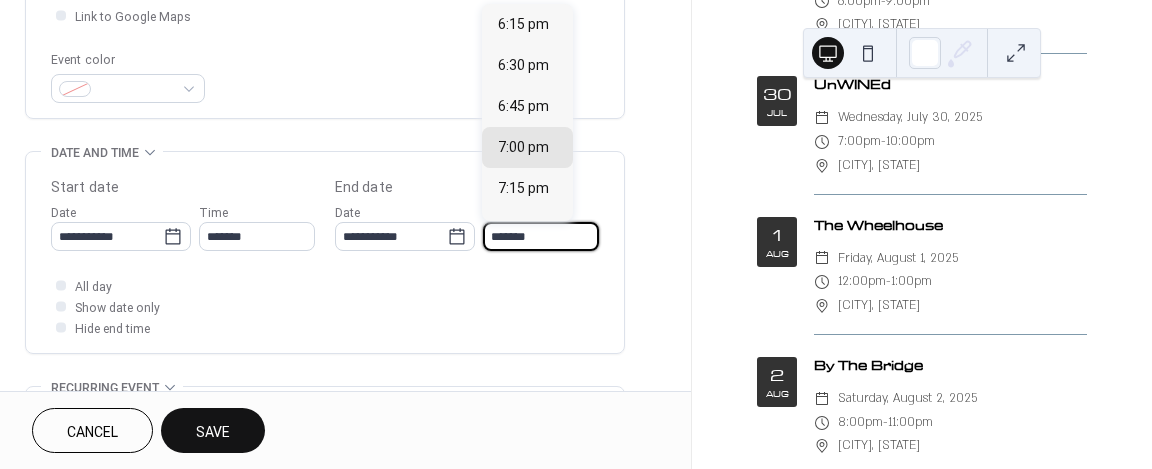 click on "*******" at bounding box center (541, 236) 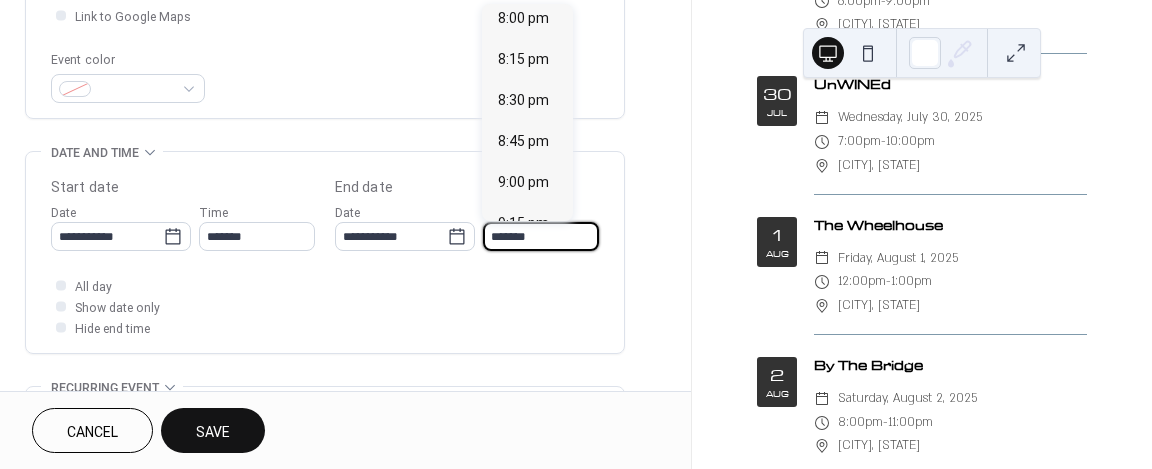 scroll, scrollTop: 300, scrollLeft: 0, axis: vertical 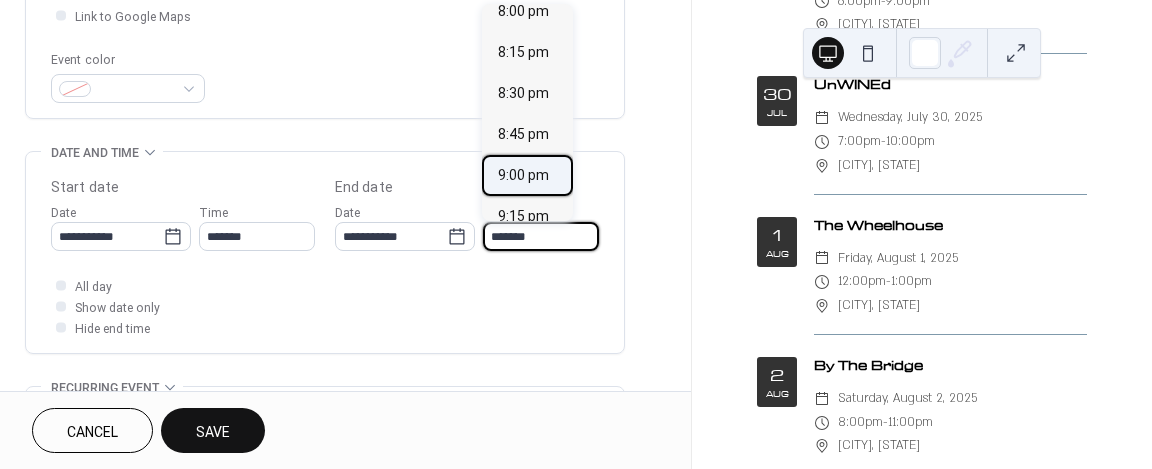 click on "9:00 pm" at bounding box center (523, 175) 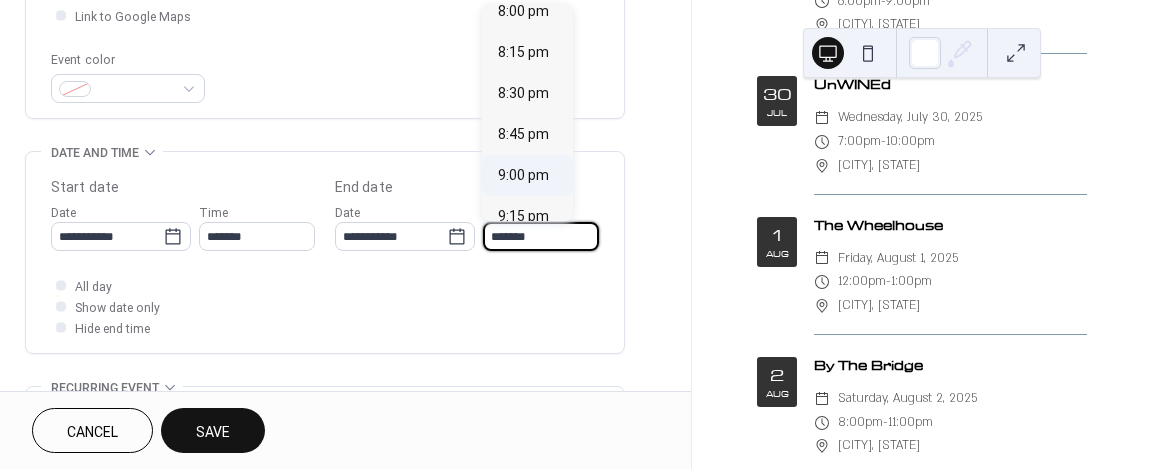 type on "*******" 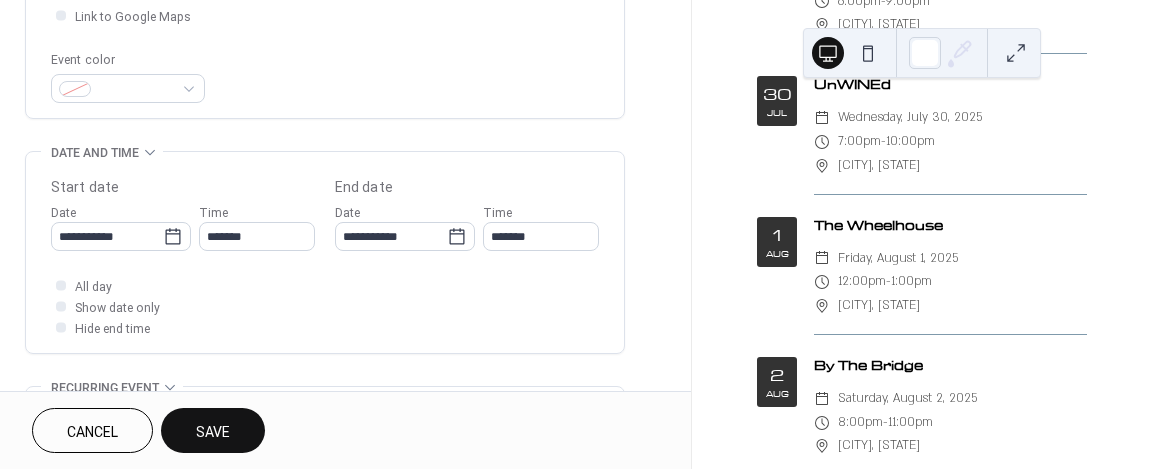 click on "All day Show date only Hide end time" at bounding box center (325, 306) 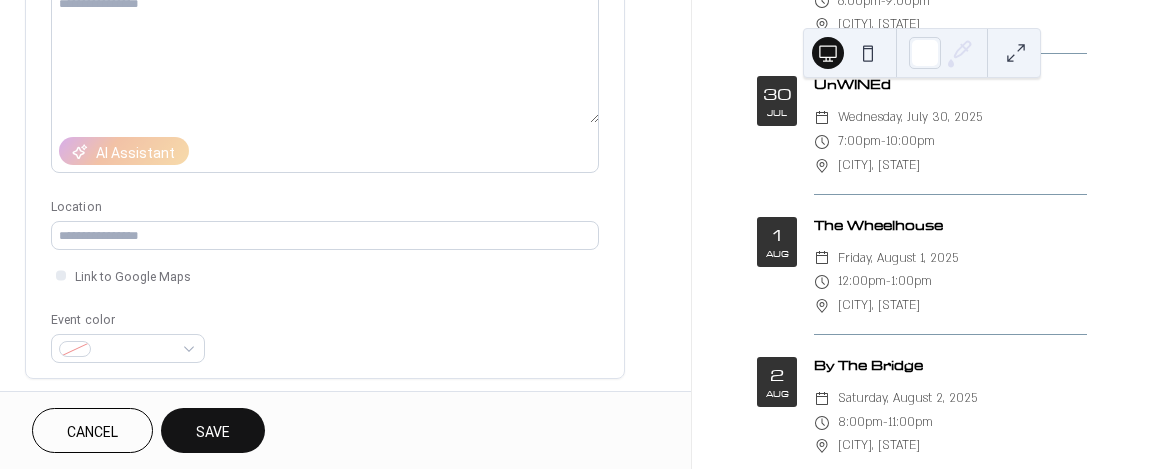scroll, scrollTop: 233, scrollLeft: 0, axis: vertical 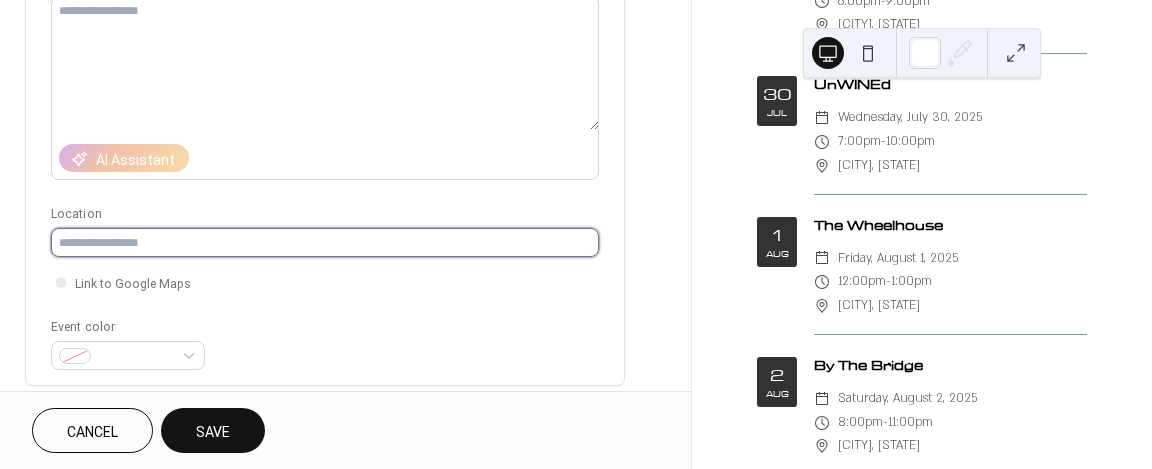 click at bounding box center (325, 242) 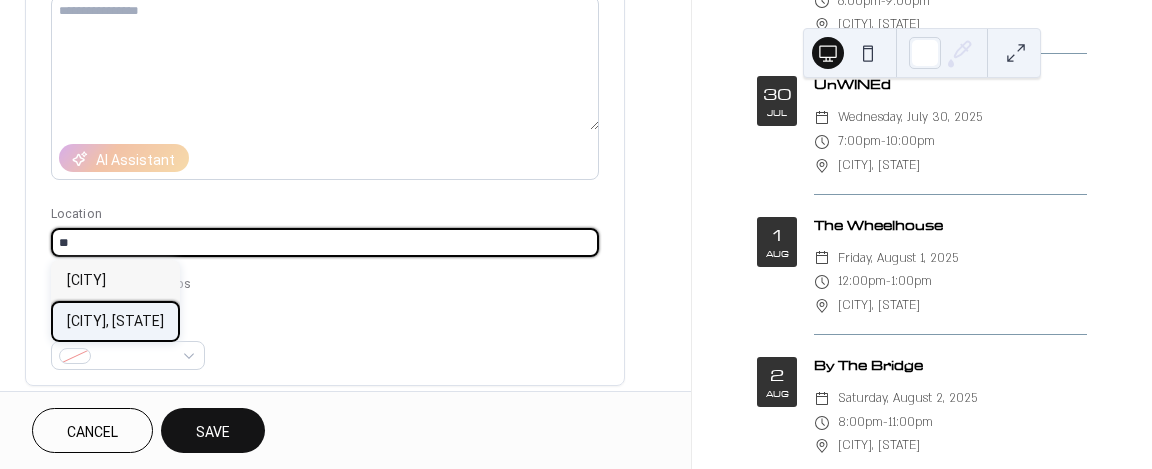 drag, startPoint x: 154, startPoint y: 326, endPoint x: 245, endPoint y: 299, distance: 94.92102 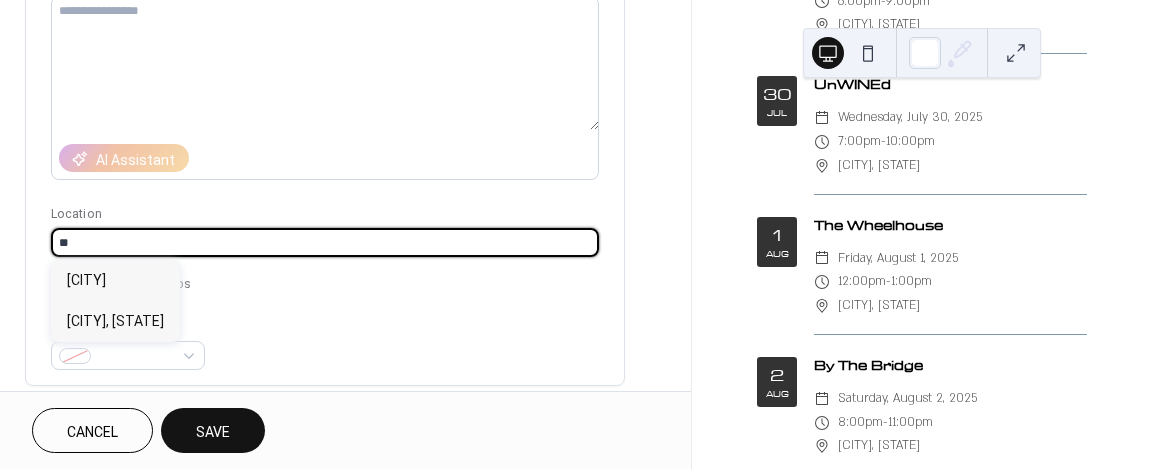 type on "**********" 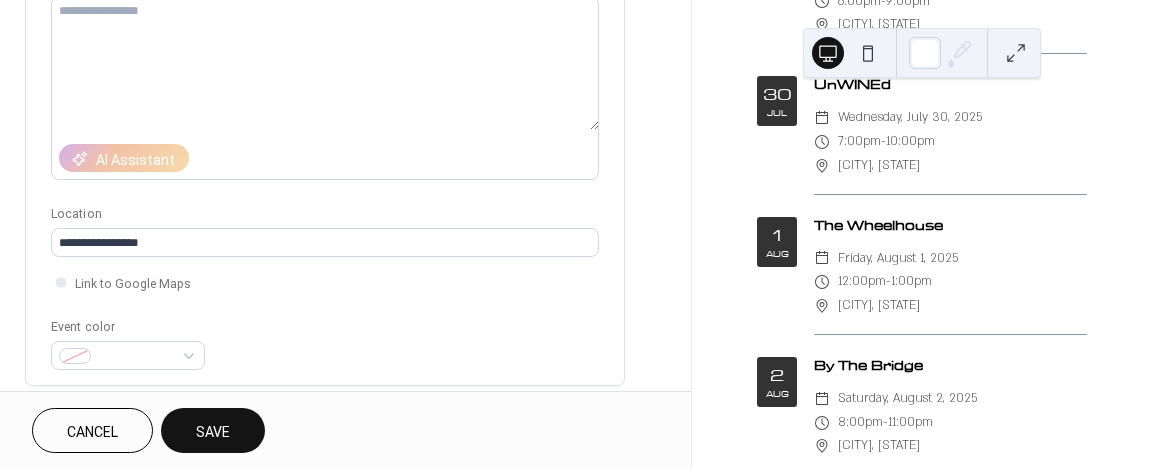 click on "Save" at bounding box center [213, 432] 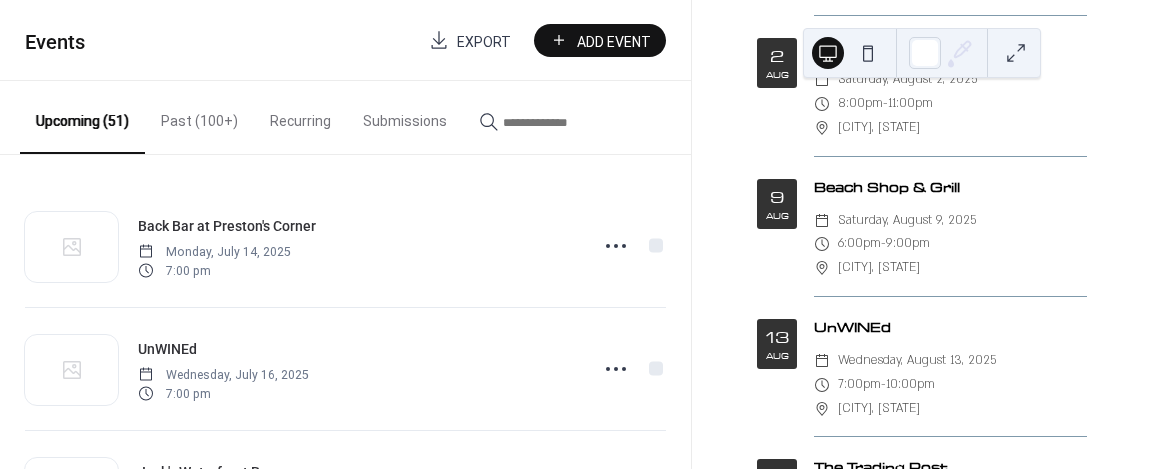 scroll, scrollTop: 2000, scrollLeft: 0, axis: vertical 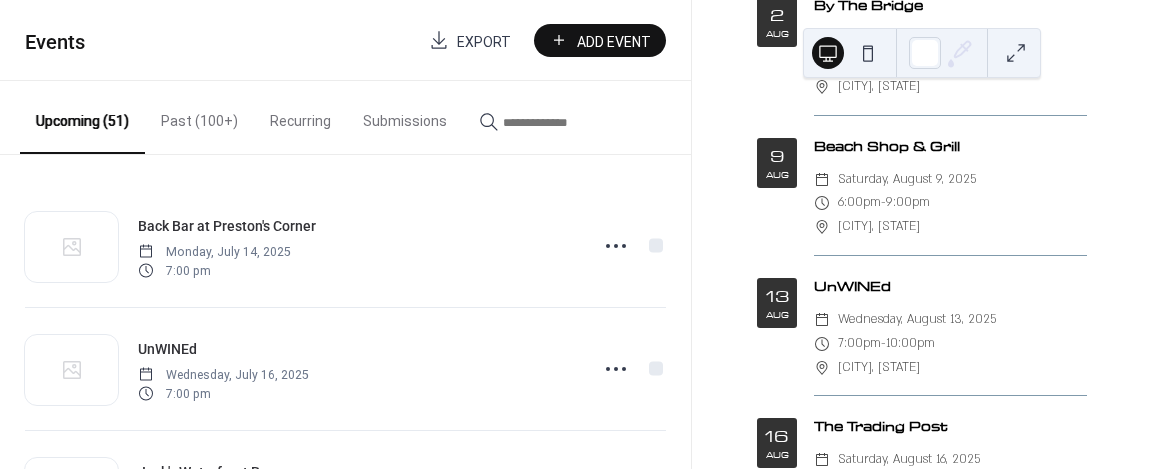 click on "Add Event" at bounding box center [600, 40] 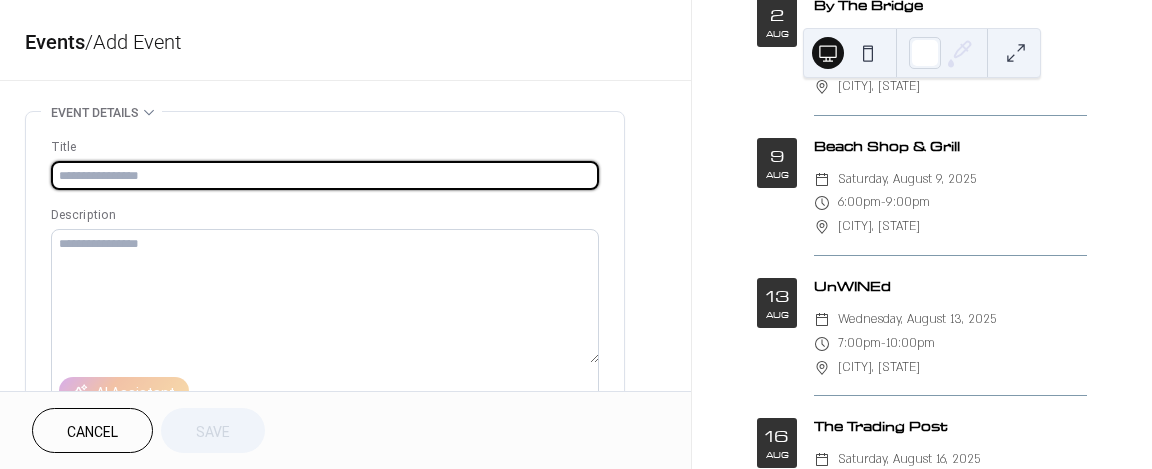 click at bounding box center (325, 175) 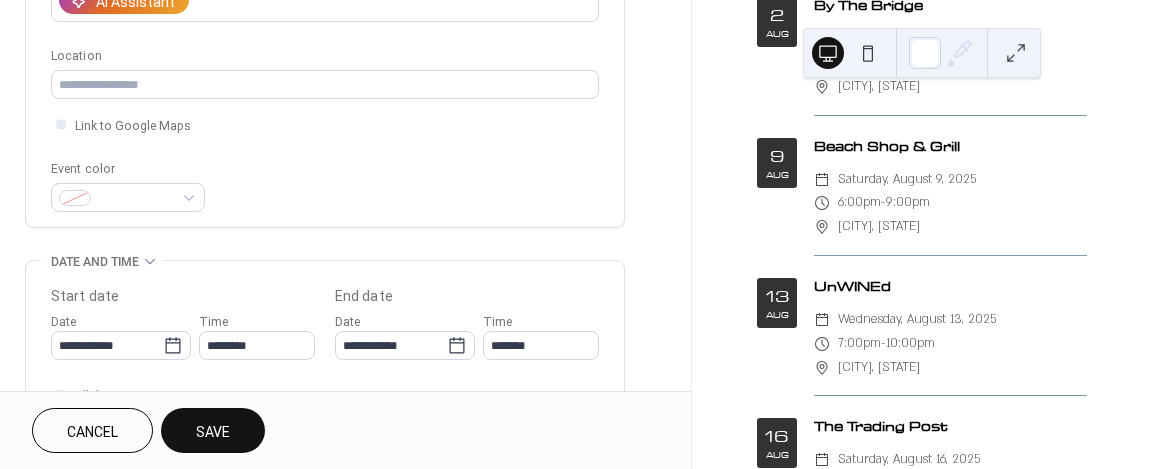 scroll, scrollTop: 500, scrollLeft: 0, axis: vertical 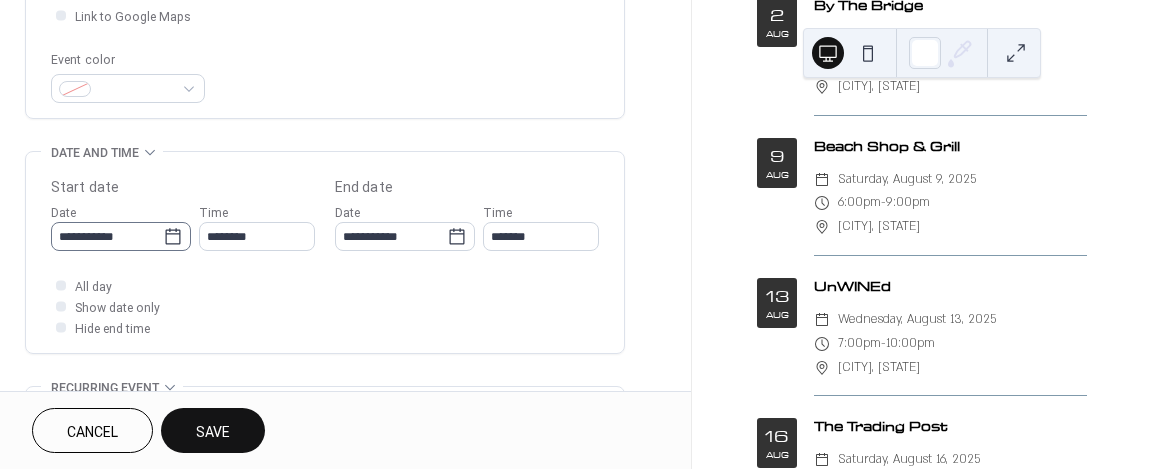type on "**********" 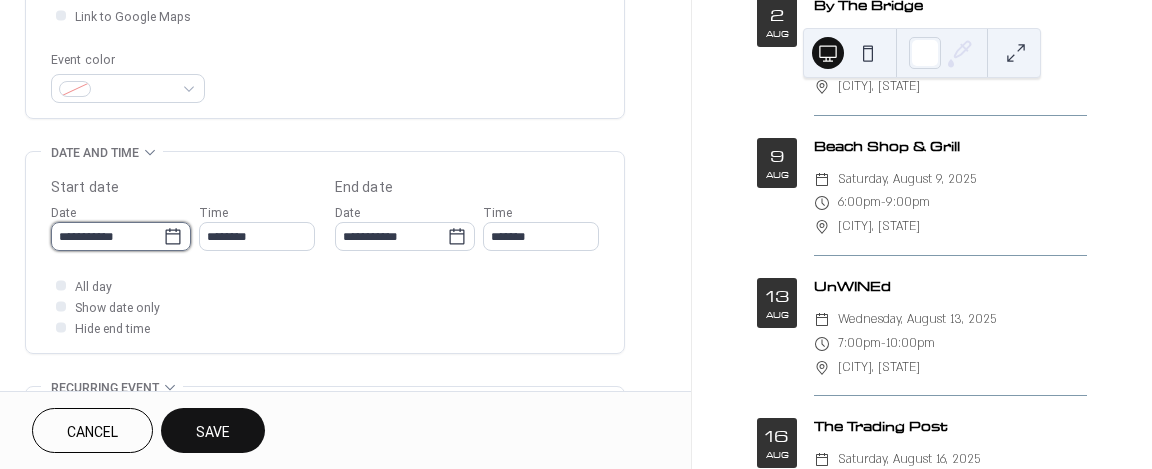 click on "**********" at bounding box center [107, 236] 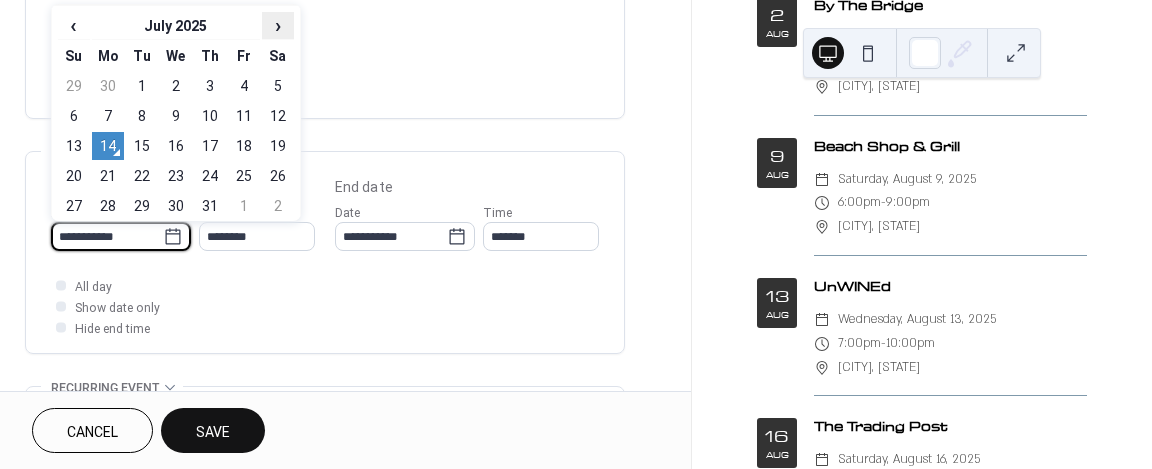 click on "›" at bounding box center [278, 25] 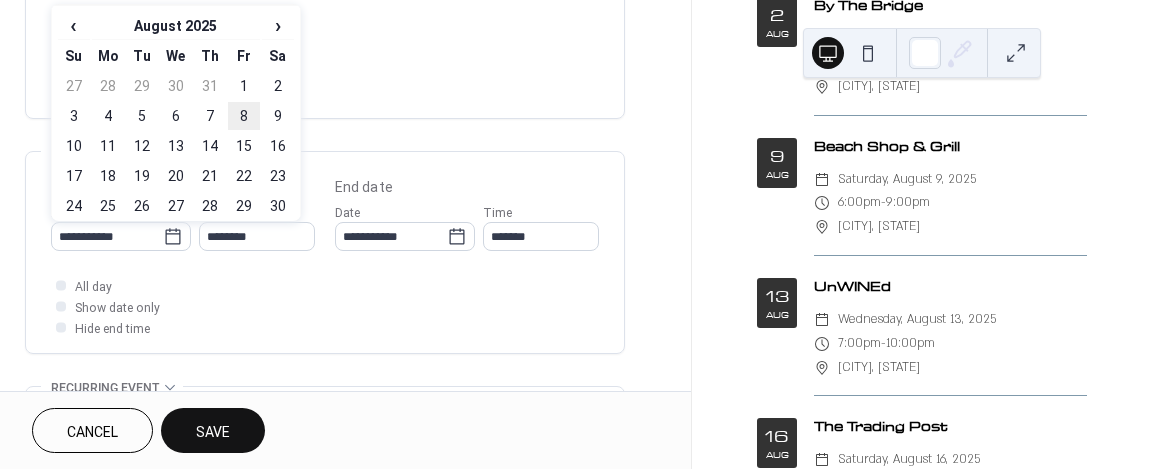 click on "8" at bounding box center (244, 116) 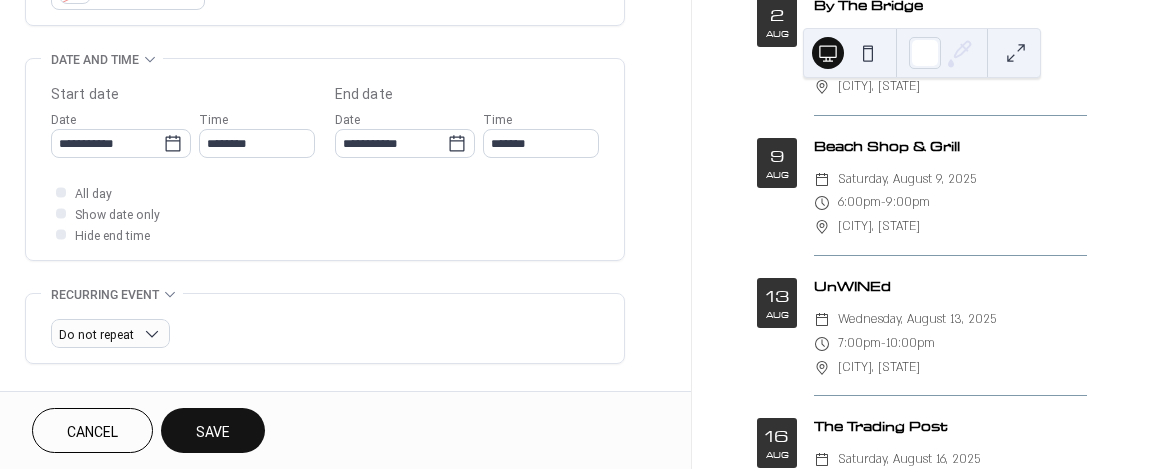 scroll, scrollTop: 700, scrollLeft: 0, axis: vertical 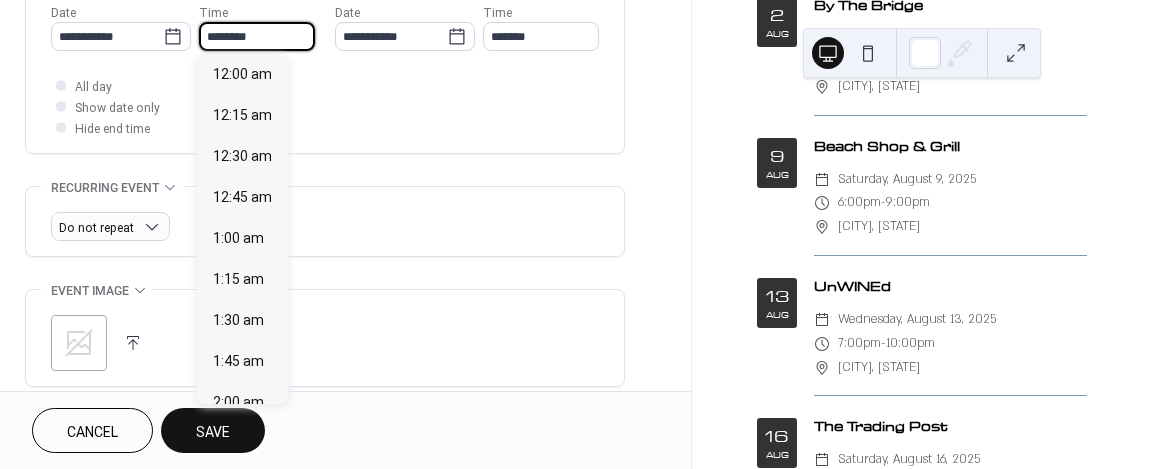 click on "********" at bounding box center [257, 36] 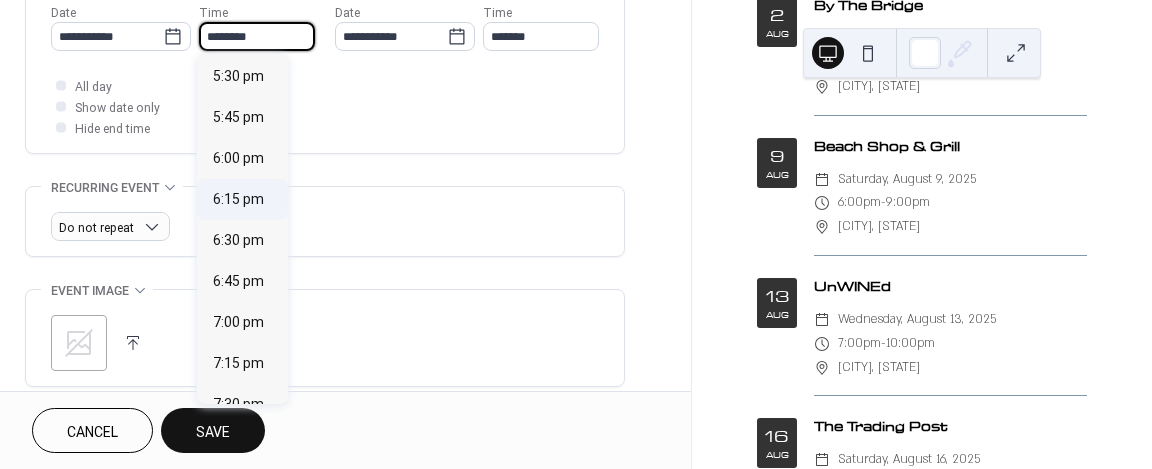 scroll, scrollTop: 2868, scrollLeft: 0, axis: vertical 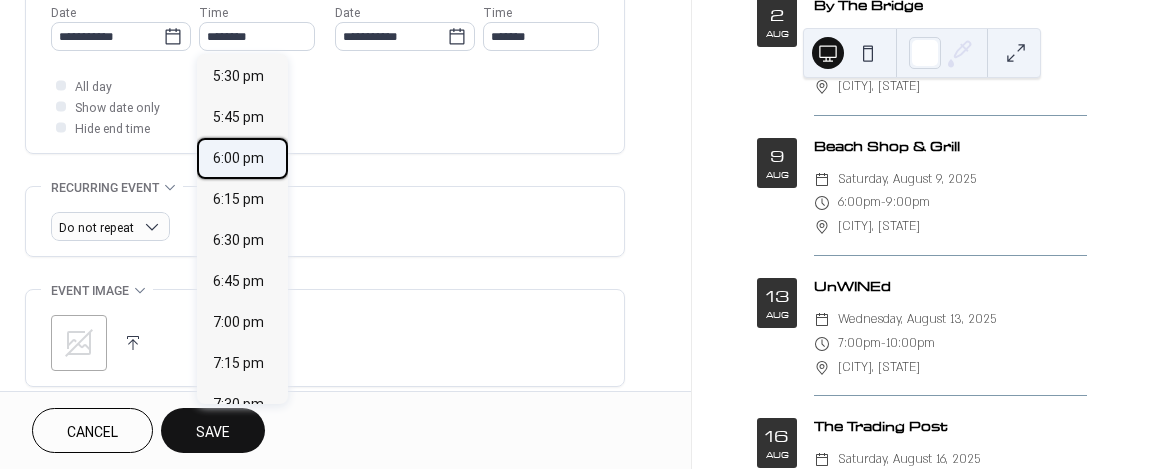 drag, startPoint x: 236, startPoint y: 160, endPoint x: 470, endPoint y: 46, distance: 260.29214 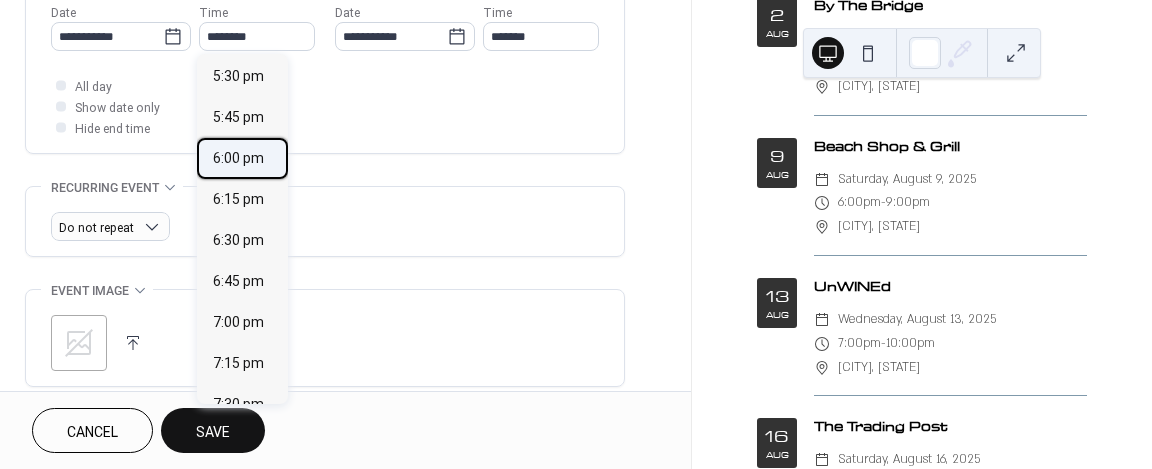 click on "6:00 pm" at bounding box center [238, 157] 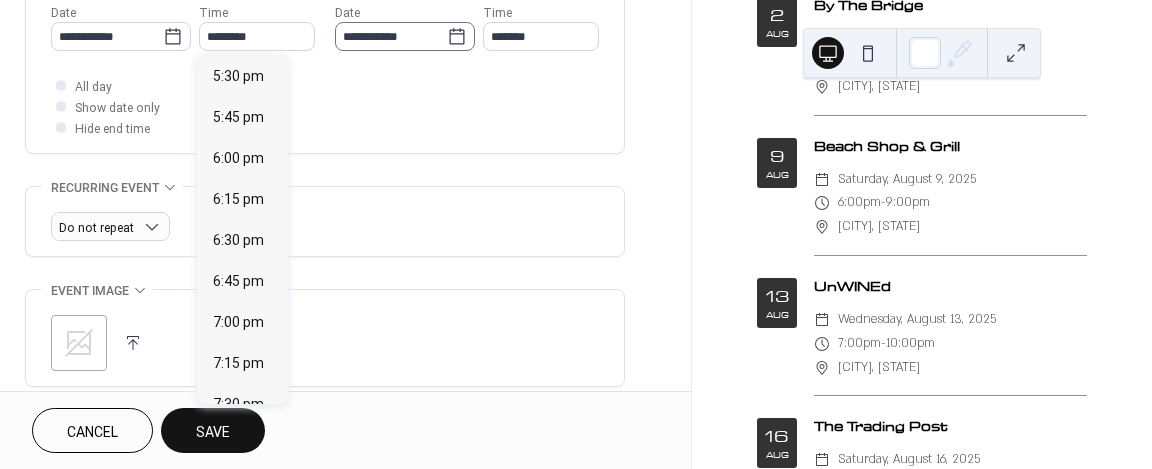 type on "*******" 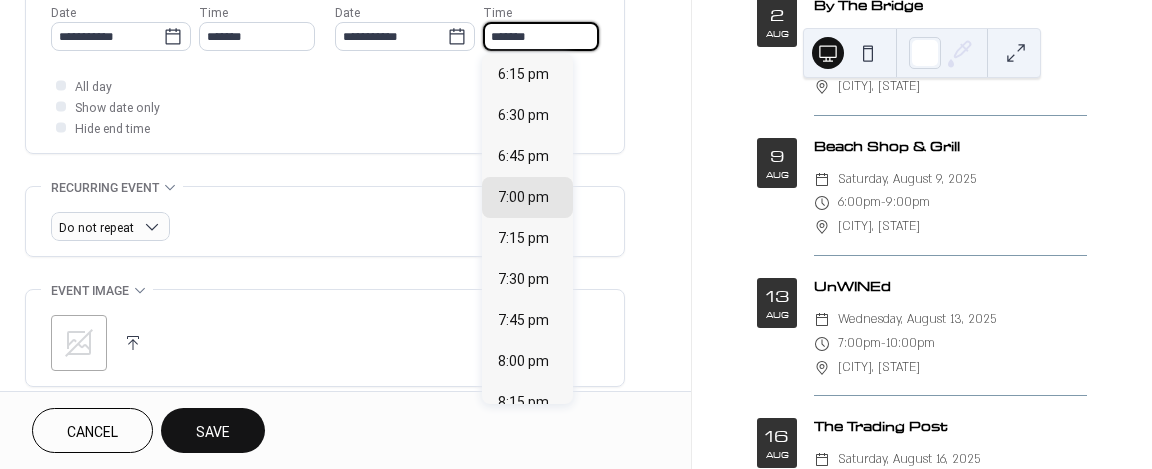 click on "*******" at bounding box center [541, 36] 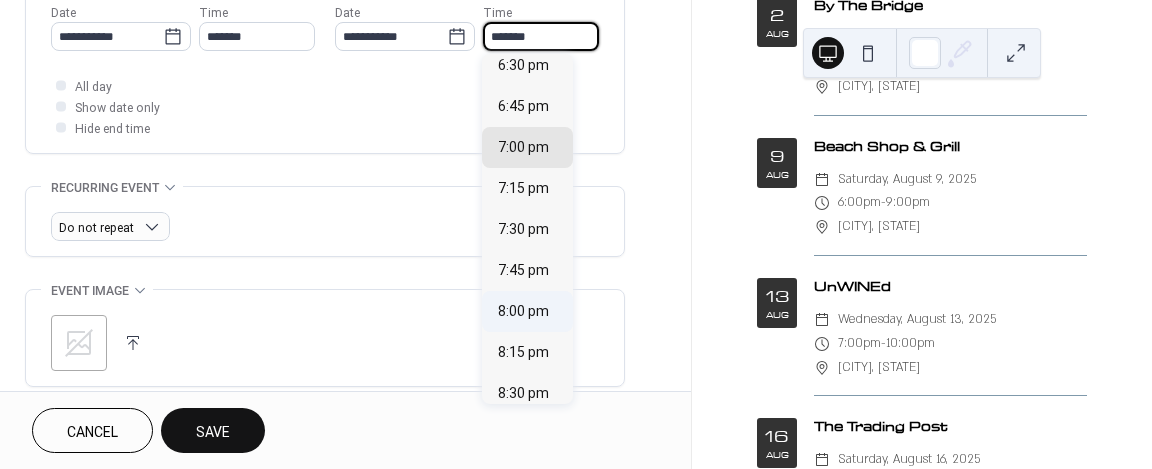 scroll, scrollTop: 300, scrollLeft: 0, axis: vertical 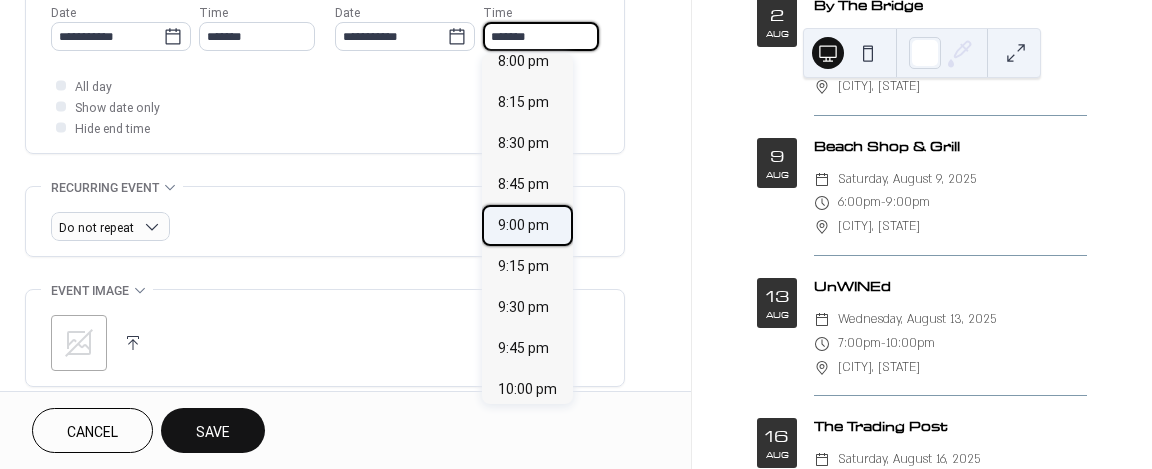 click on "9:00 pm" at bounding box center (523, 224) 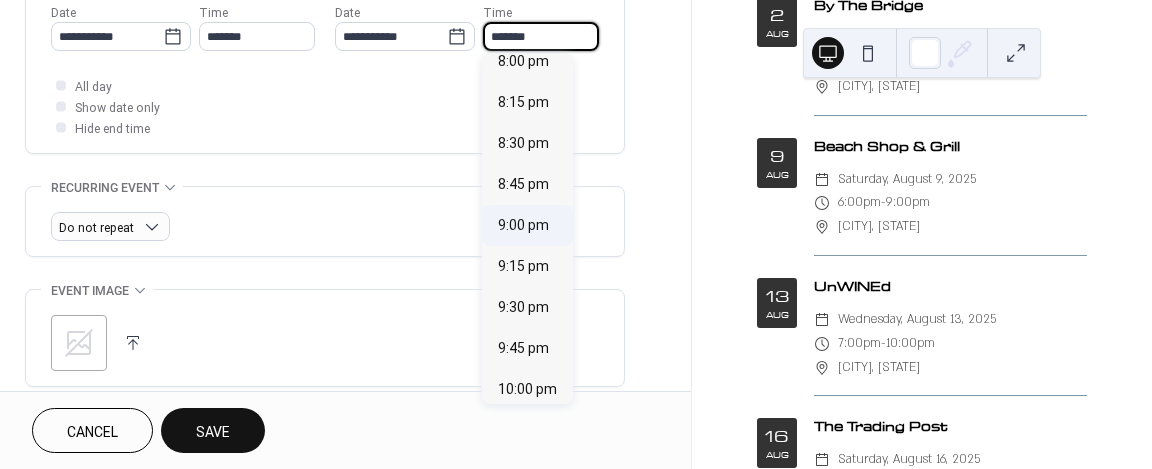 type on "*******" 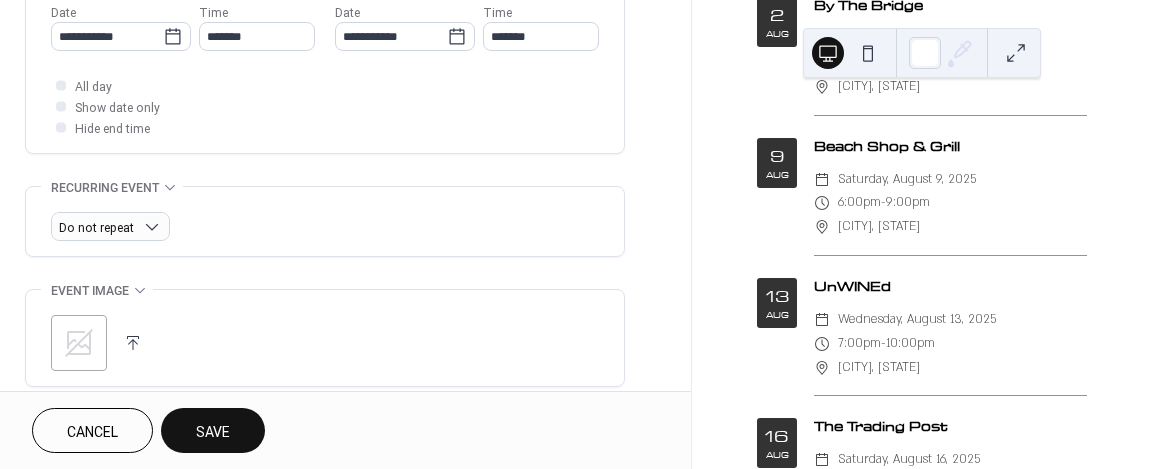 click on "All day Show date only Hide end time" at bounding box center [325, 106] 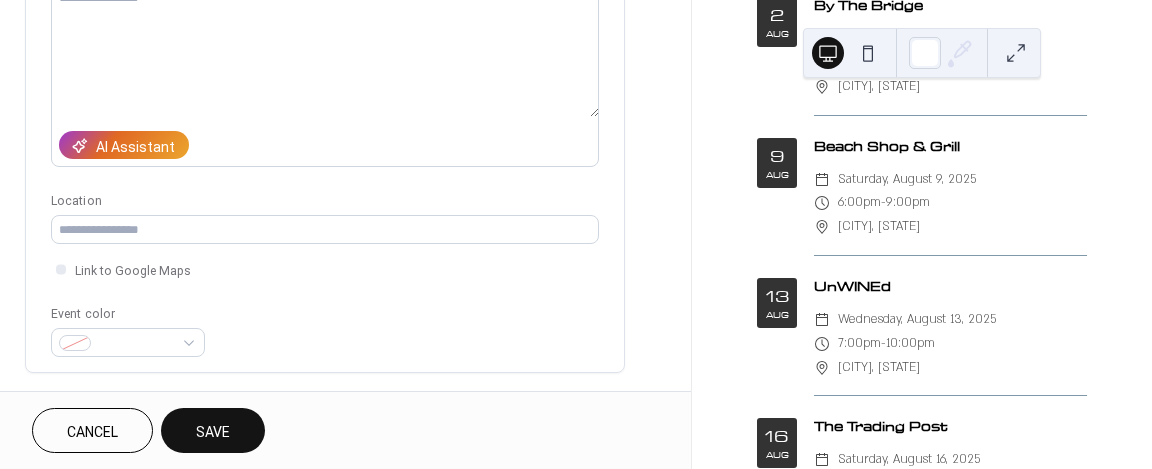 scroll, scrollTop: 233, scrollLeft: 0, axis: vertical 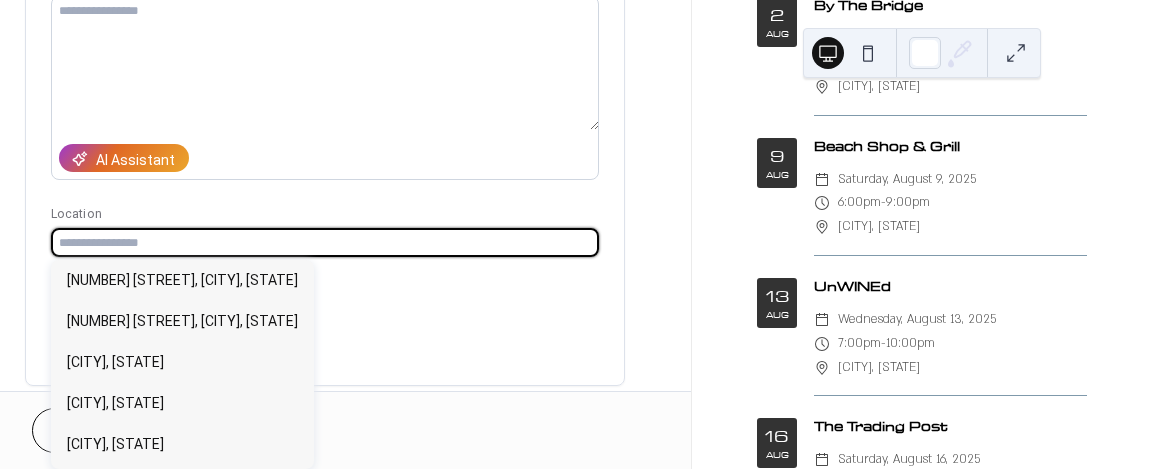 click at bounding box center [325, 242] 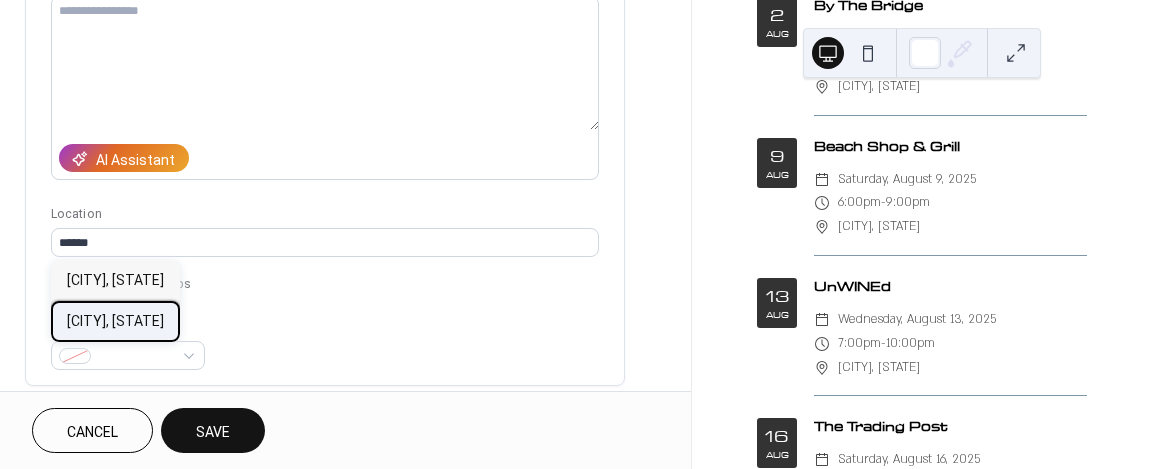 click on "[CITY], [STATE]" at bounding box center (115, 321) 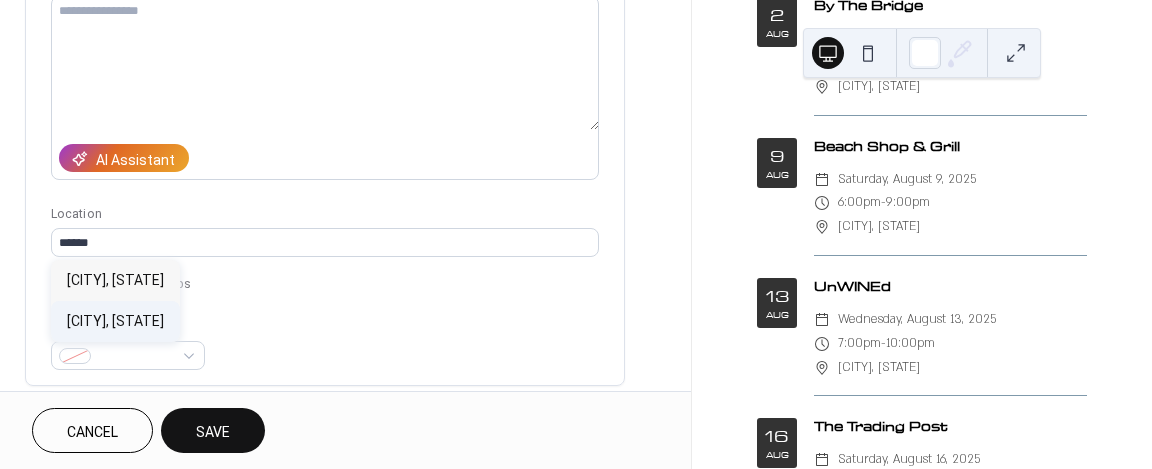 type on "**********" 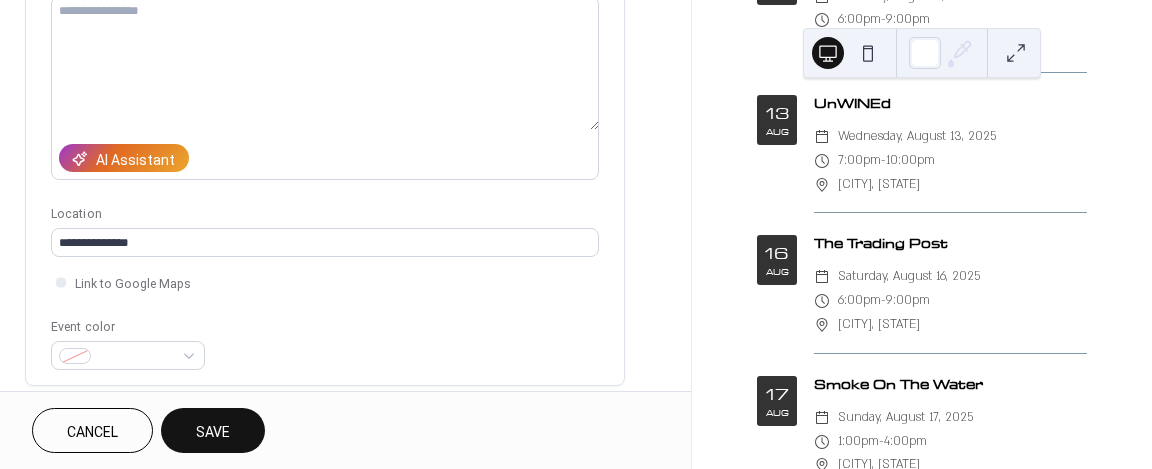 scroll, scrollTop: 2200, scrollLeft: 0, axis: vertical 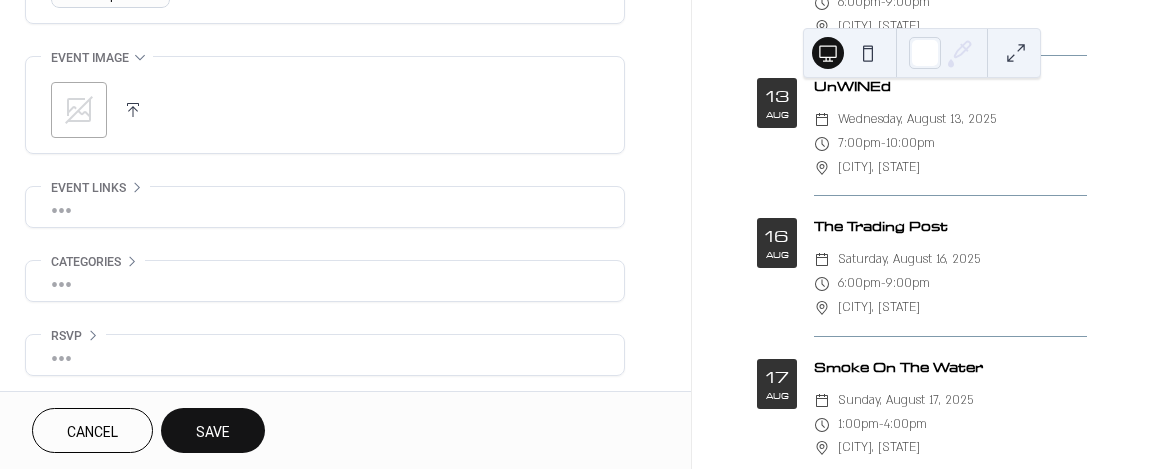 click on "Cancel" at bounding box center [92, 430] 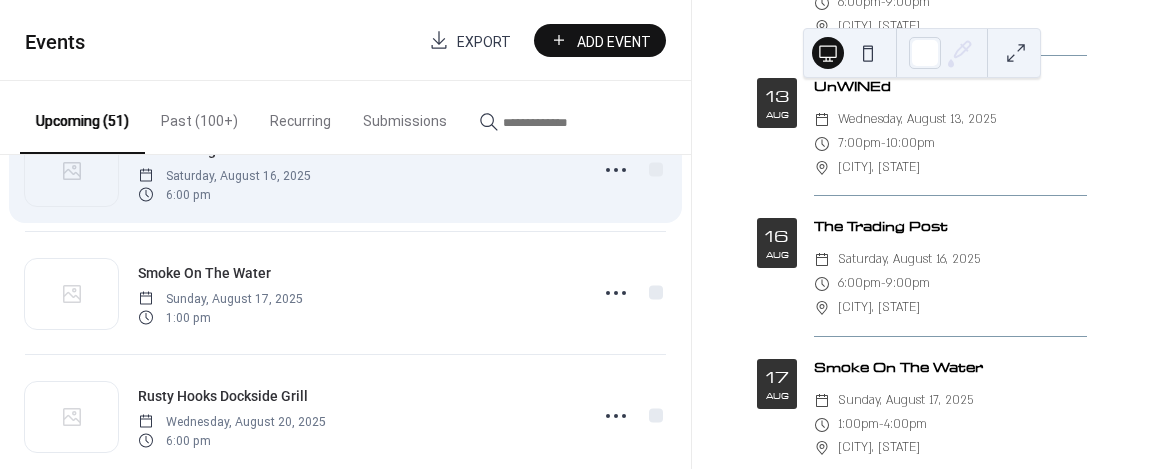 scroll, scrollTop: 2000, scrollLeft: 0, axis: vertical 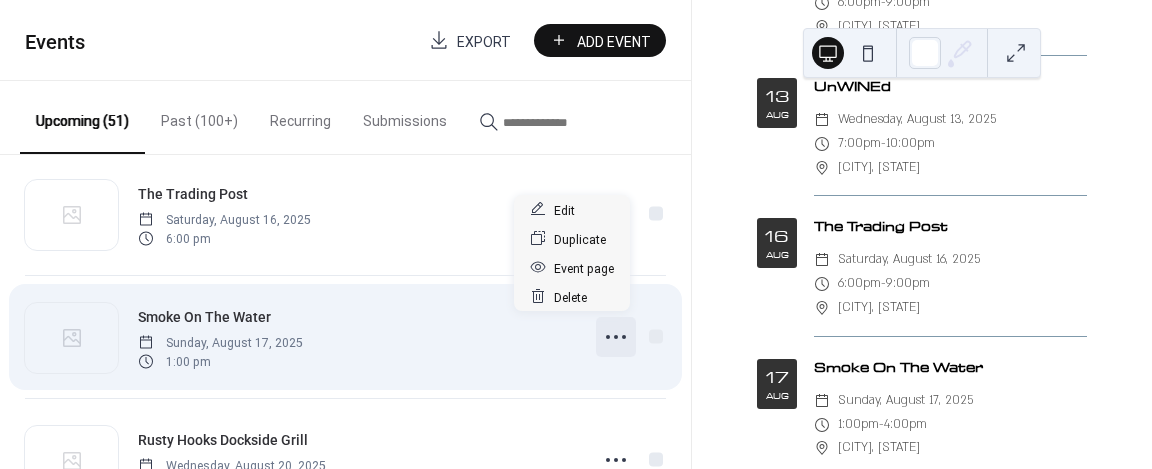 click 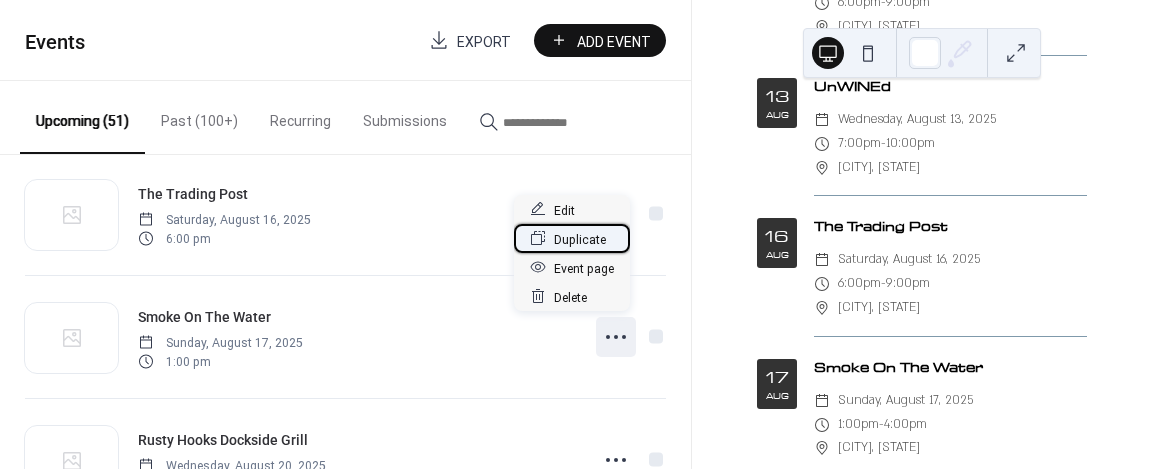 click on "Duplicate" at bounding box center [580, 239] 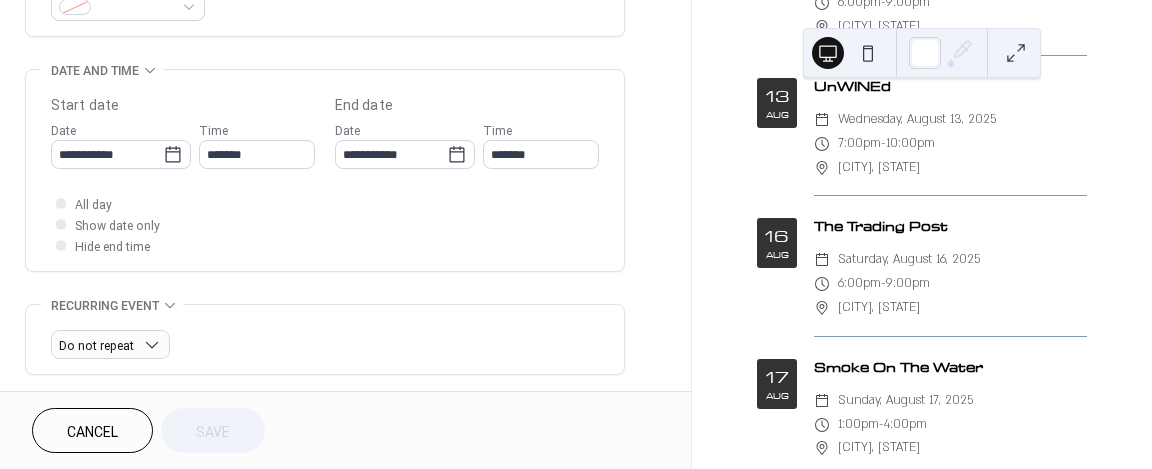 scroll, scrollTop: 600, scrollLeft: 0, axis: vertical 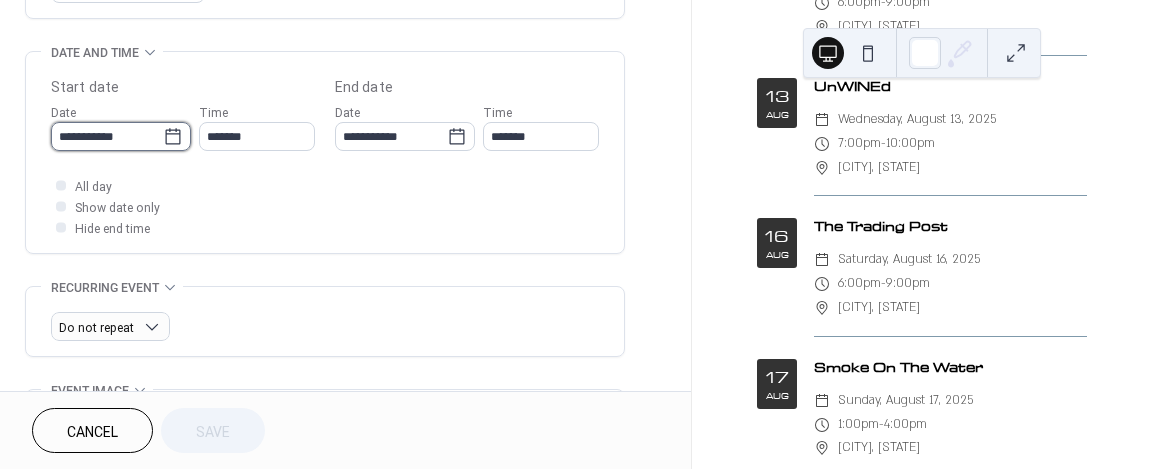 click on "**********" at bounding box center (107, 136) 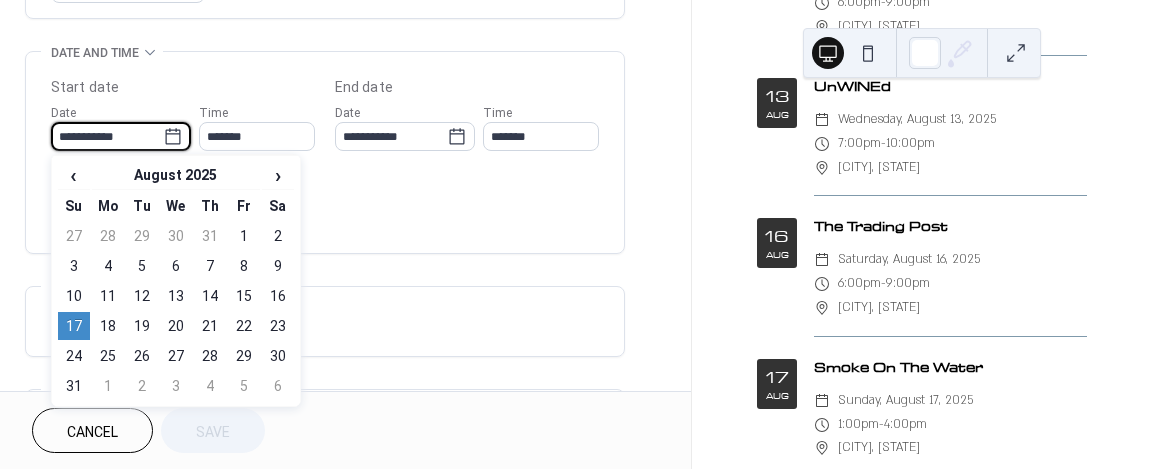 drag, startPoint x: 240, startPoint y: 260, endPoint x: 266, endPoint y: 245, distance: 30.016663 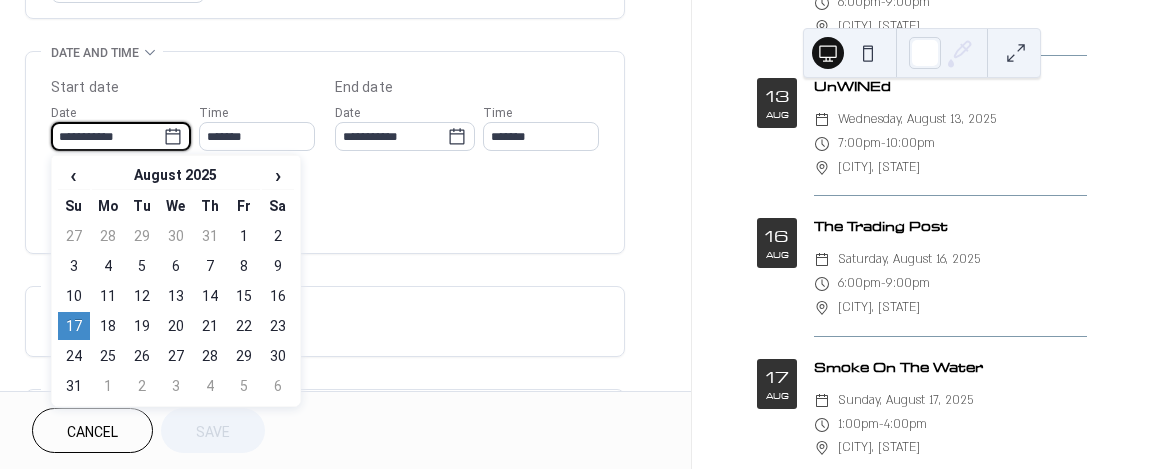 click on "8" at bounding box center [244, 266] 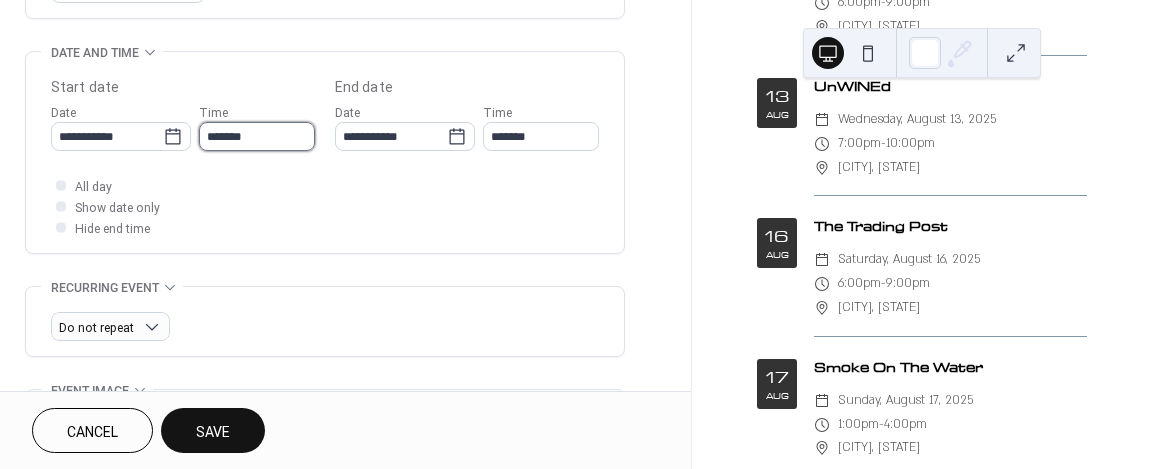 click on "*******" at bounding box center [257, 136] 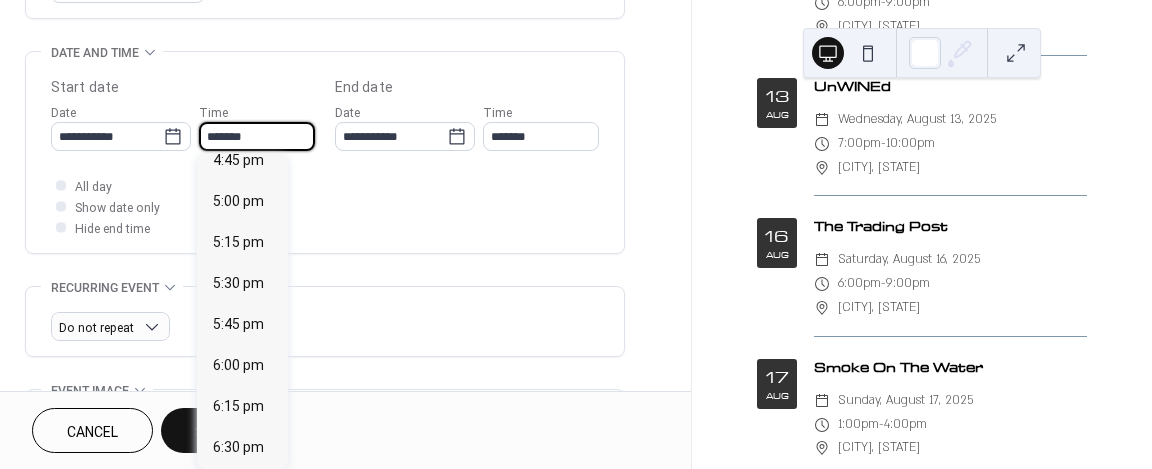 scroll, scrollTop: 2832, scrollLeft: 0, axis: vertical 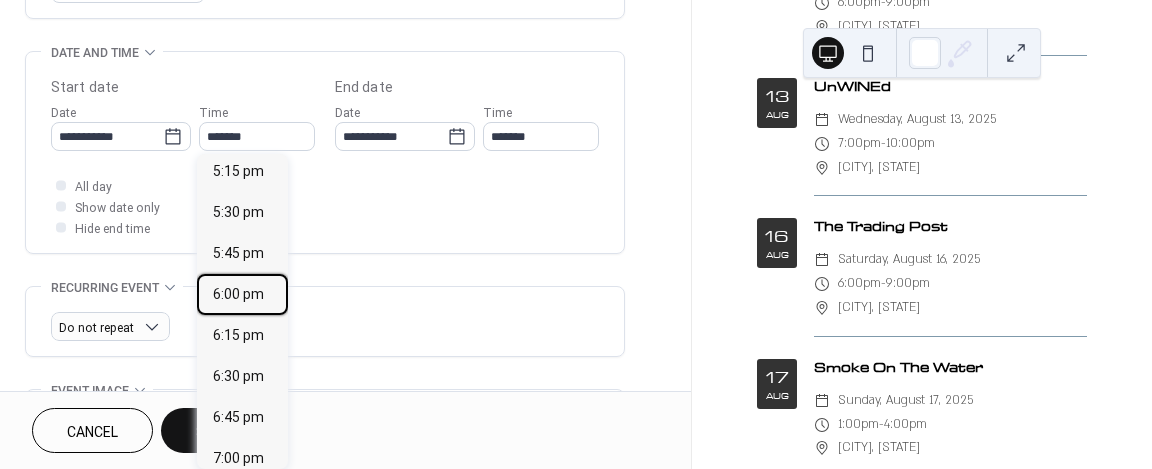 drag, startPoint x: 247, startPoint y: 297, endPoint x: 369, endPoint y: 214, distance: 147.55676 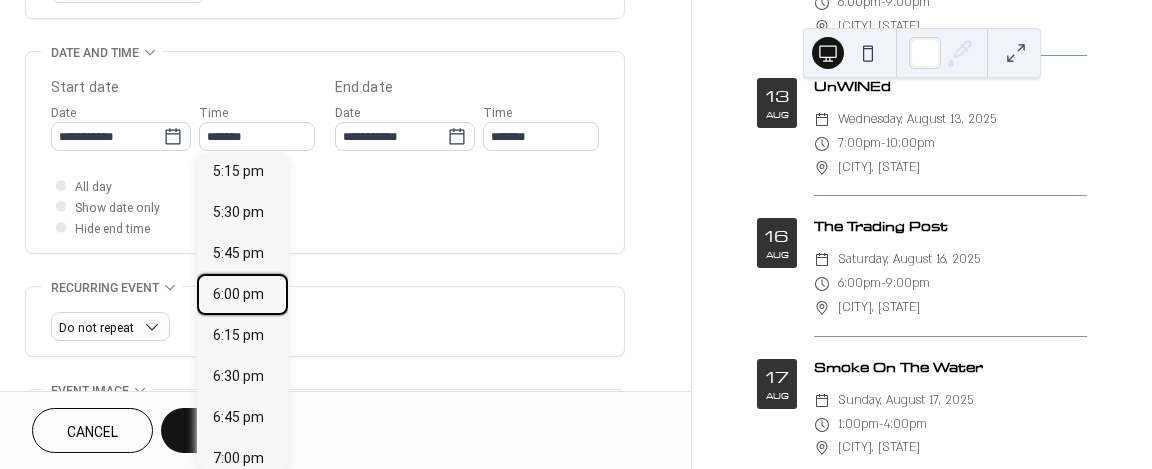 click on "6:00 pm" at bounding box center [238, 293] 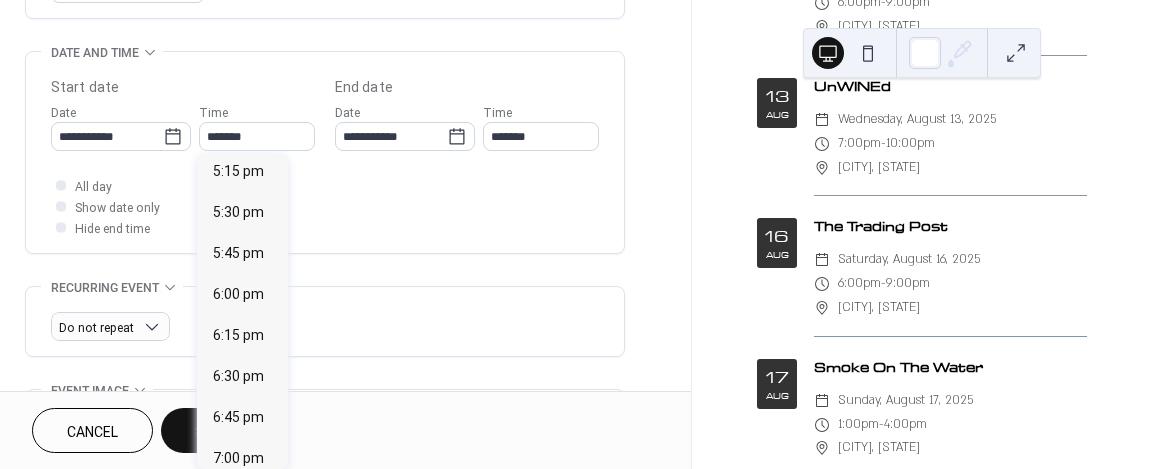type on "*******" 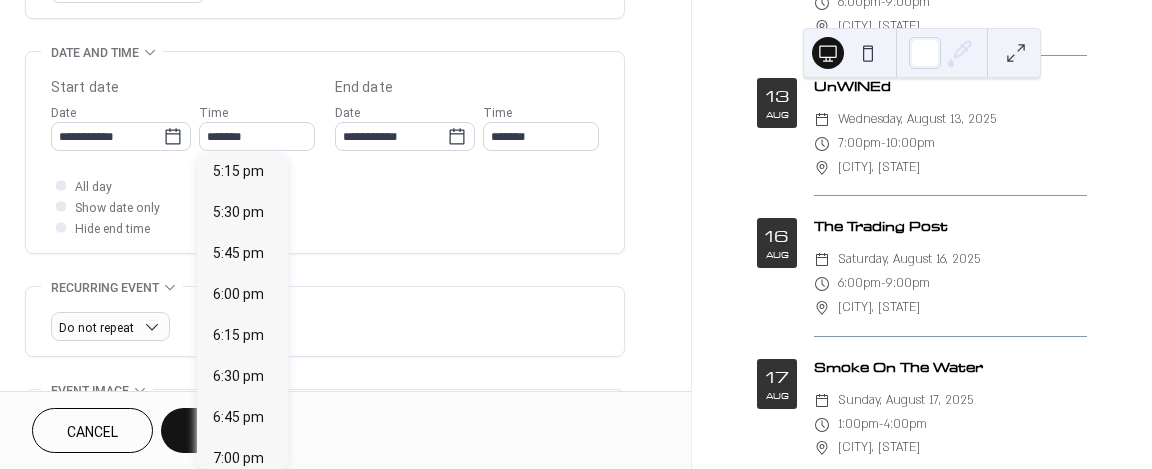 type on "*******" 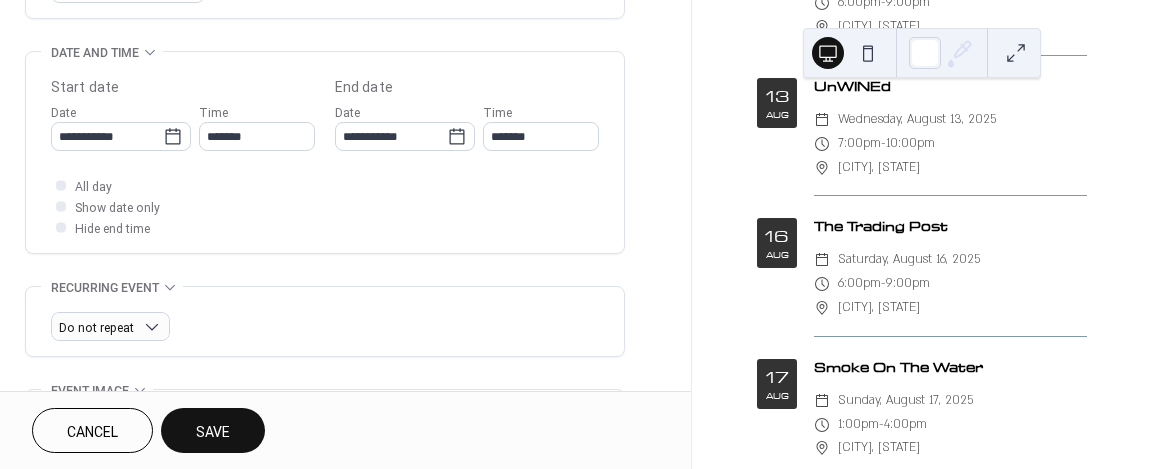 click on "All day Show date only Hide end time" at bounding box center (325, 206) 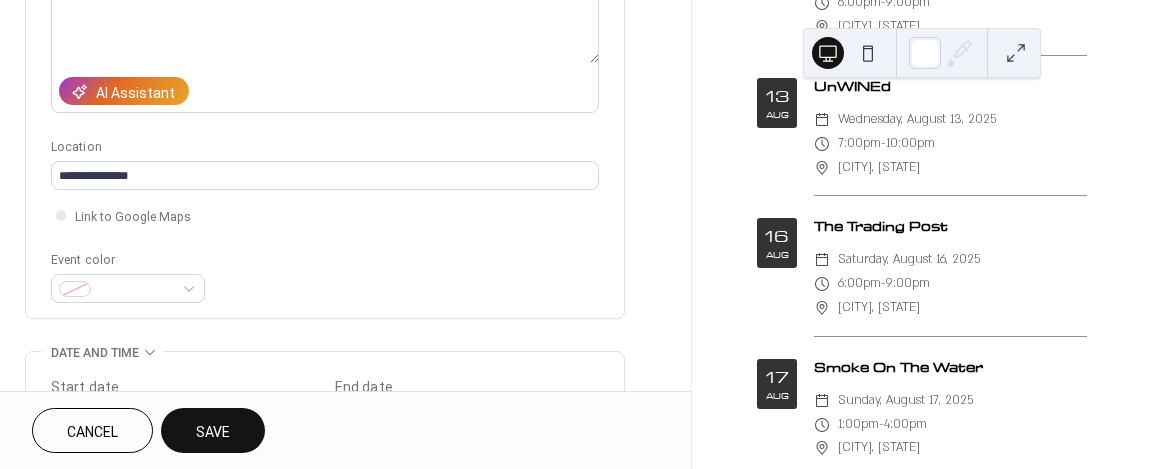 scroll, scrollTop: 700, scrollLeft: 0, axis: vertical 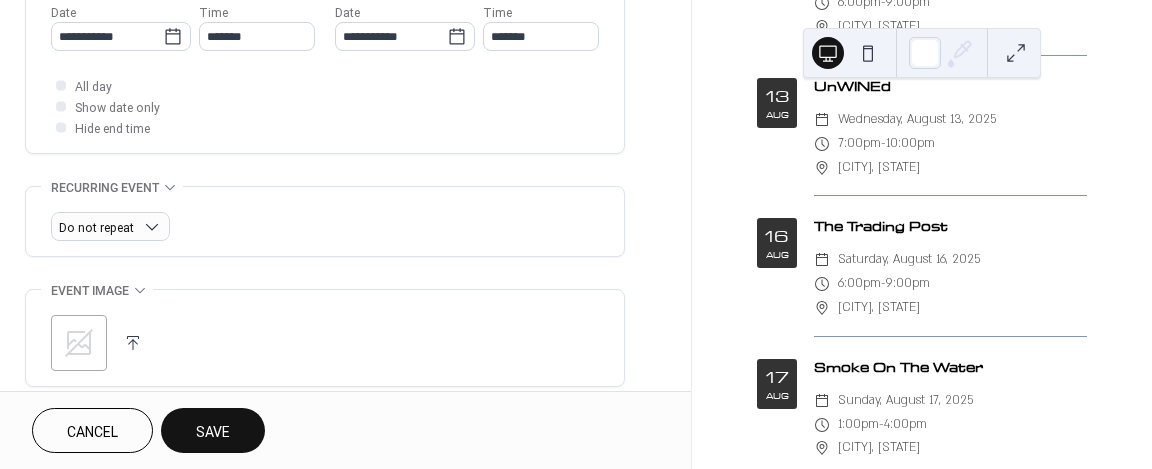 click on "Save" at bounding box center (213, 430) 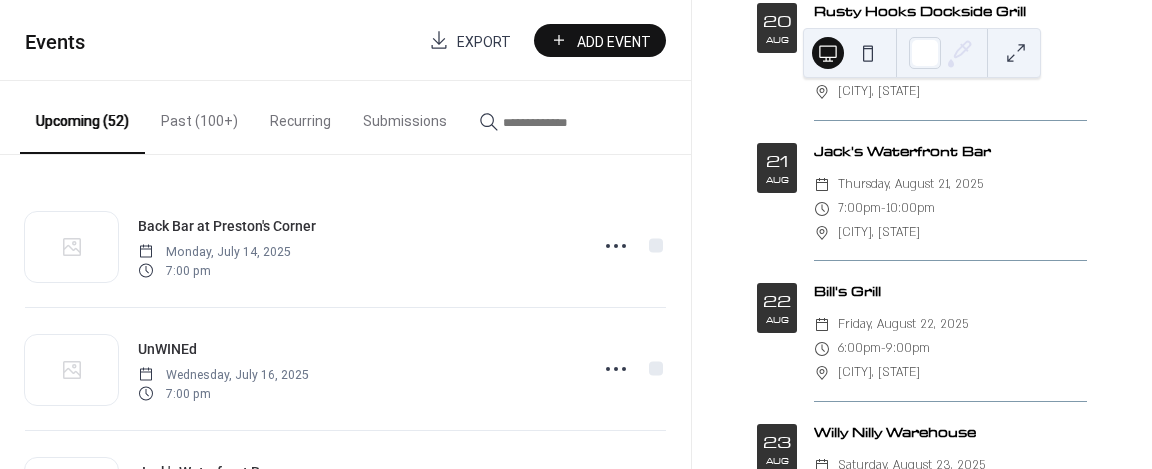scroll, scrollTop: 2840, scrollLeft: 0, axis: vertical 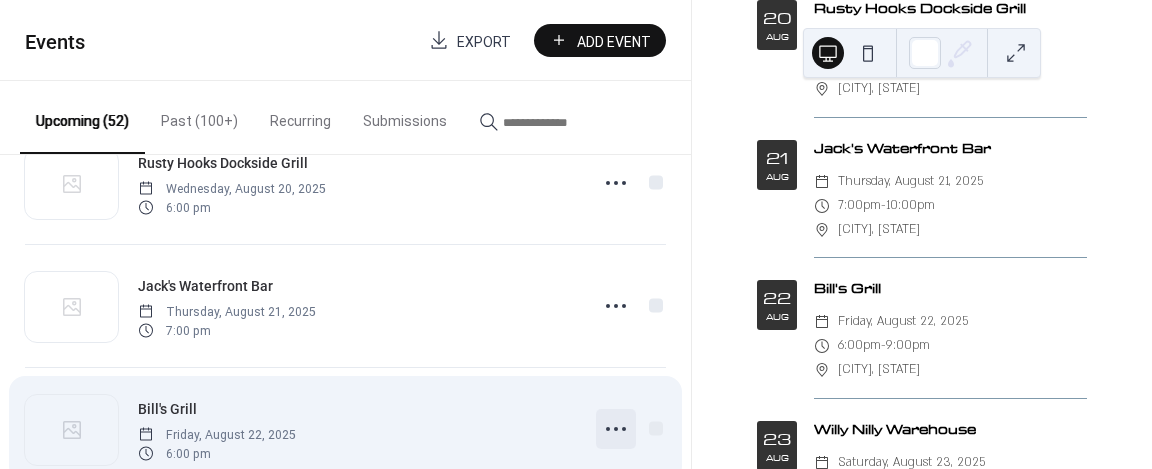 click 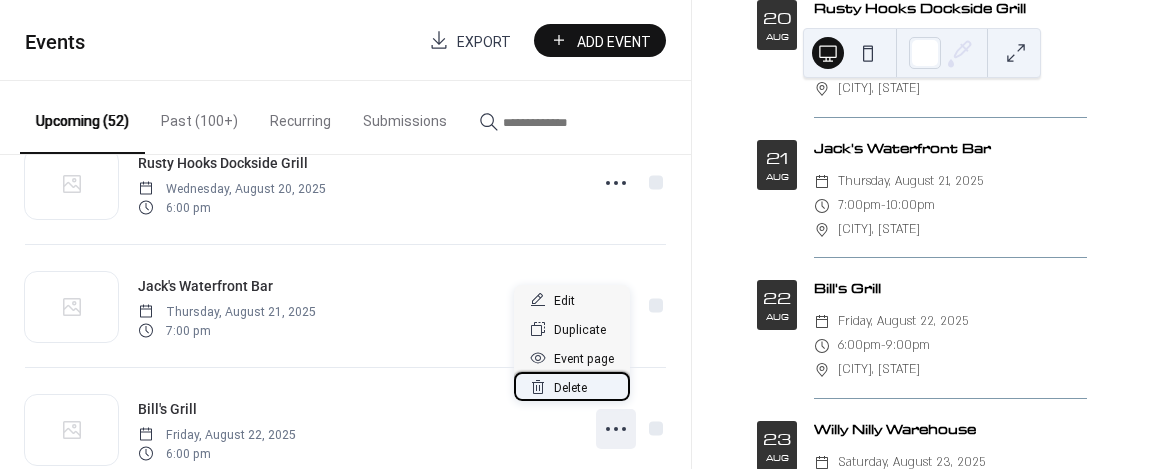 click on "Delete" at bounding box center (570, 388) 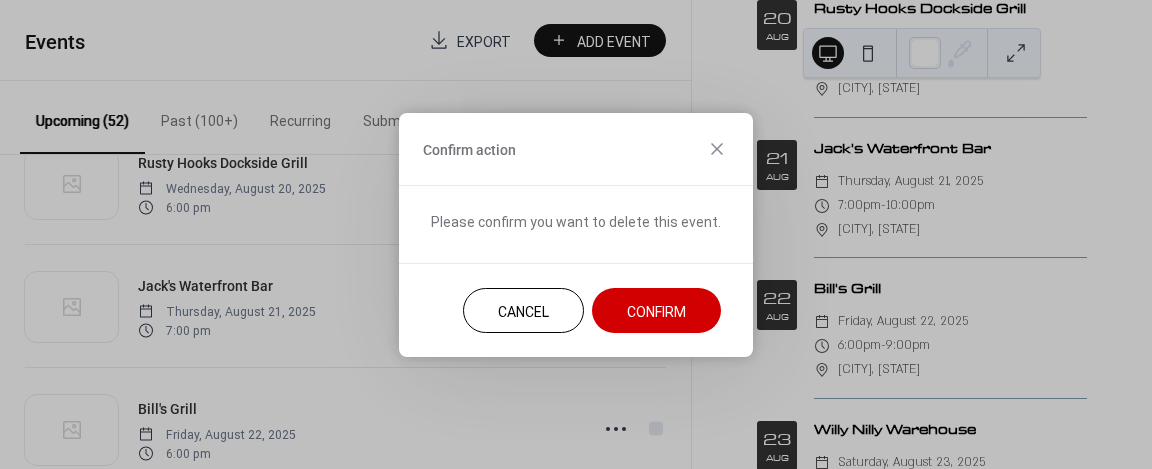 click on "Confirm" at bounding box center (656, 310) 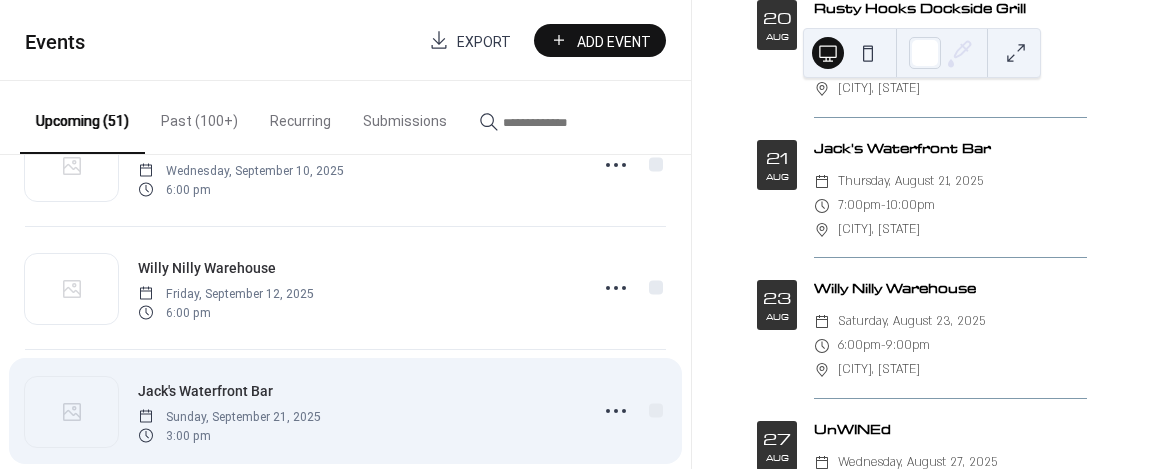 scroll, scrollTop: 3400, scrollLeft: 0, axis: vertical 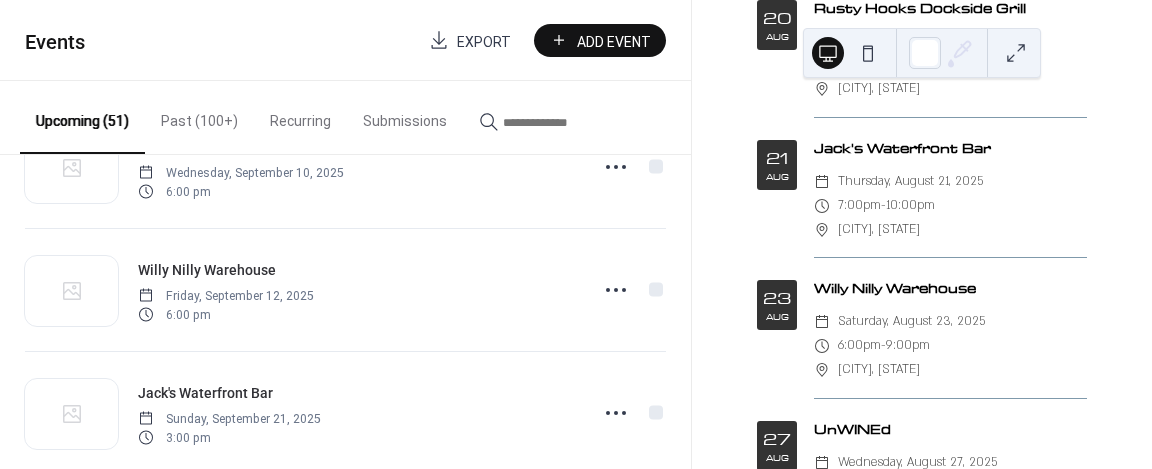 click on "Add Event" at bounding box center (614, 41) 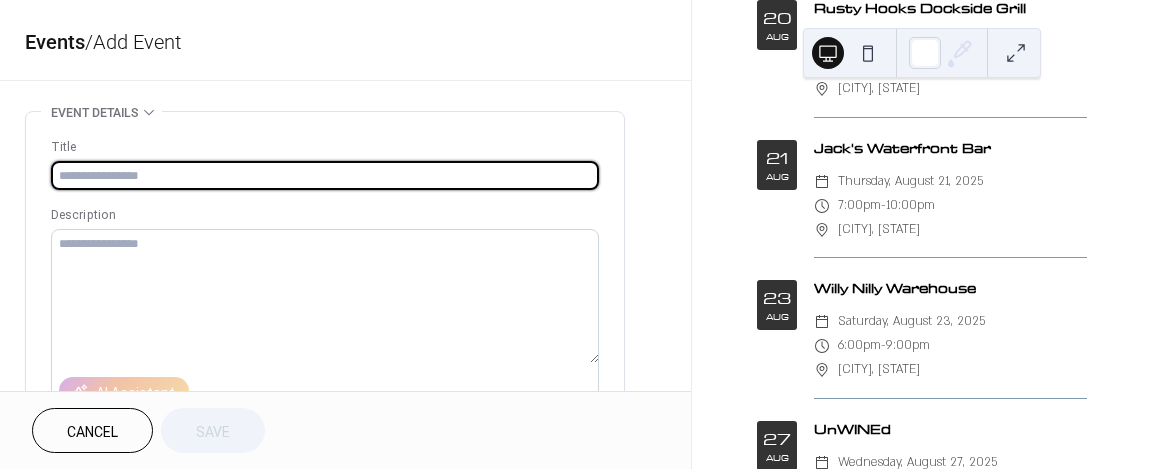 click at bounding box center (325, 175) 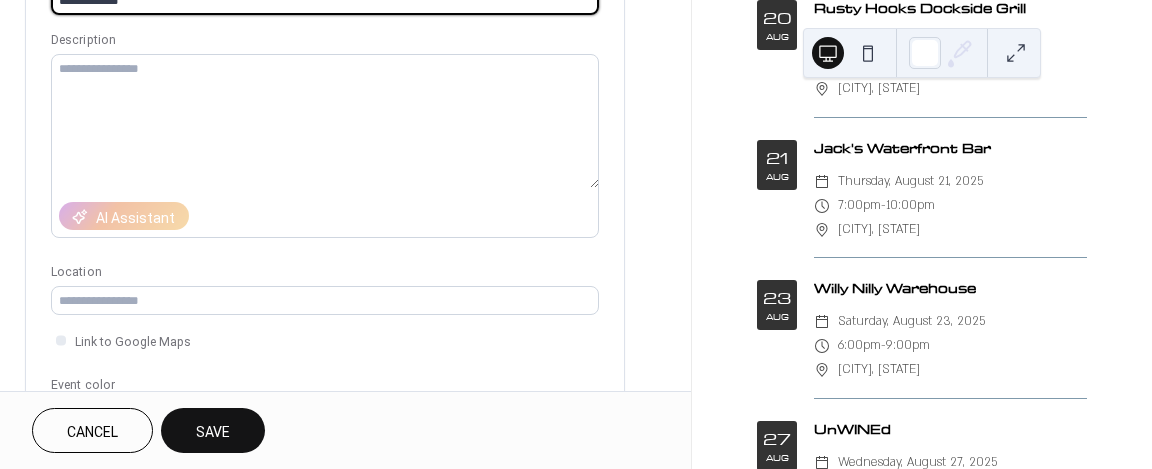 scroll, scrollTop: 400, scrollLeft: 0, axis: vertical 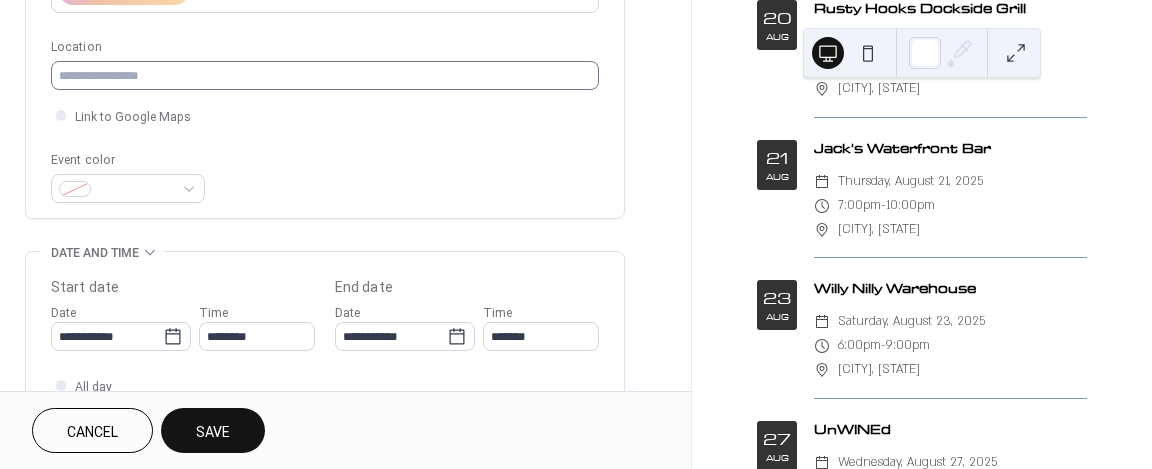 type on "**********" 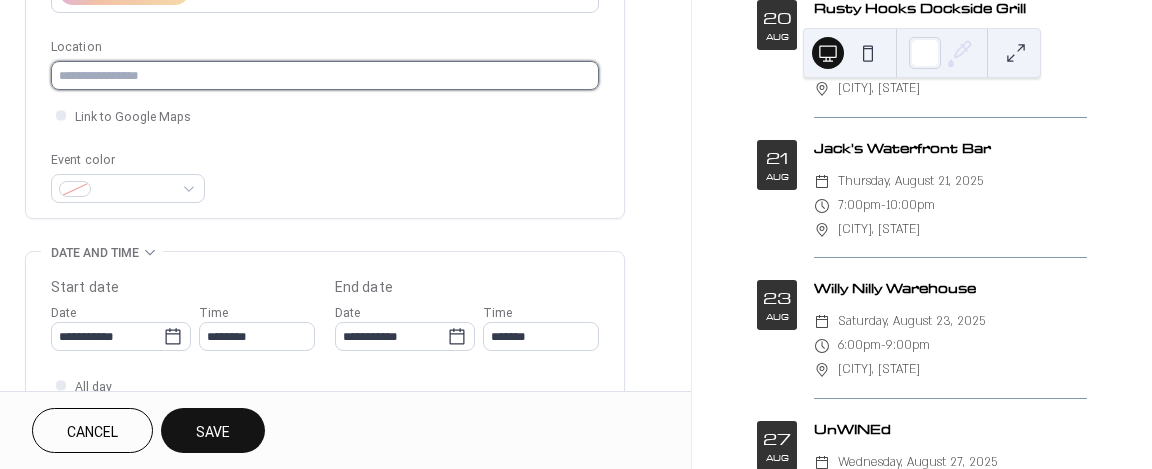 click at bounding box center (325, 75) 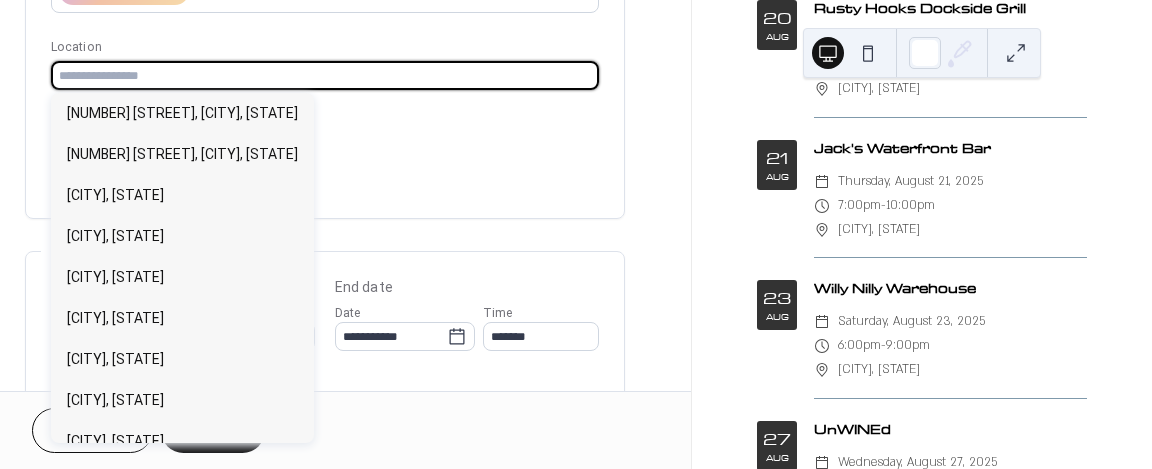 click at bounding box center (325, 75) 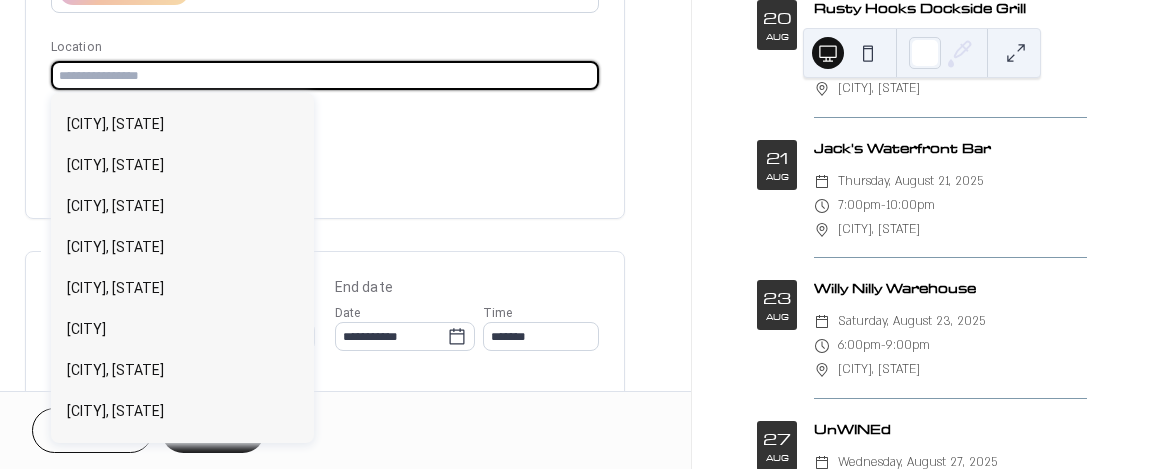 scroll, scrollTop: 500, scrollLeft: 0, axis: vertical 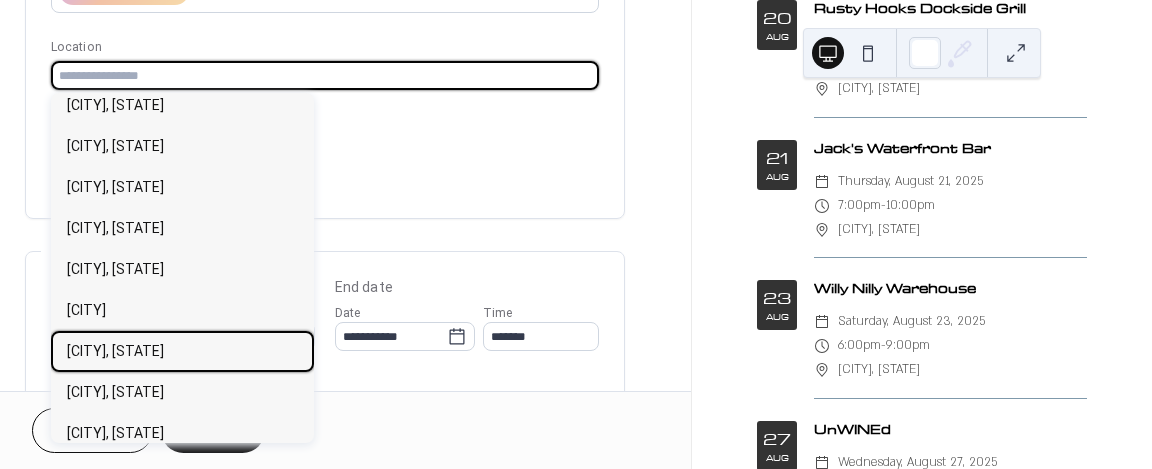 drag, startPoint x: 145, startPoint y: 348, endPoint x: 373, endPoint y: 256, distance: 245.86176 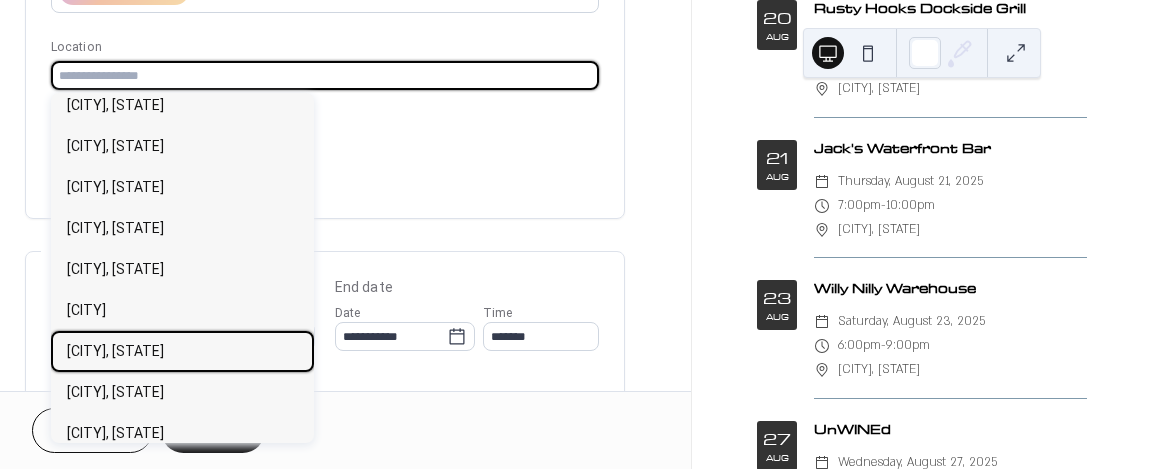click on "[CITY], [STATE]" at bounding box center [115, 351] 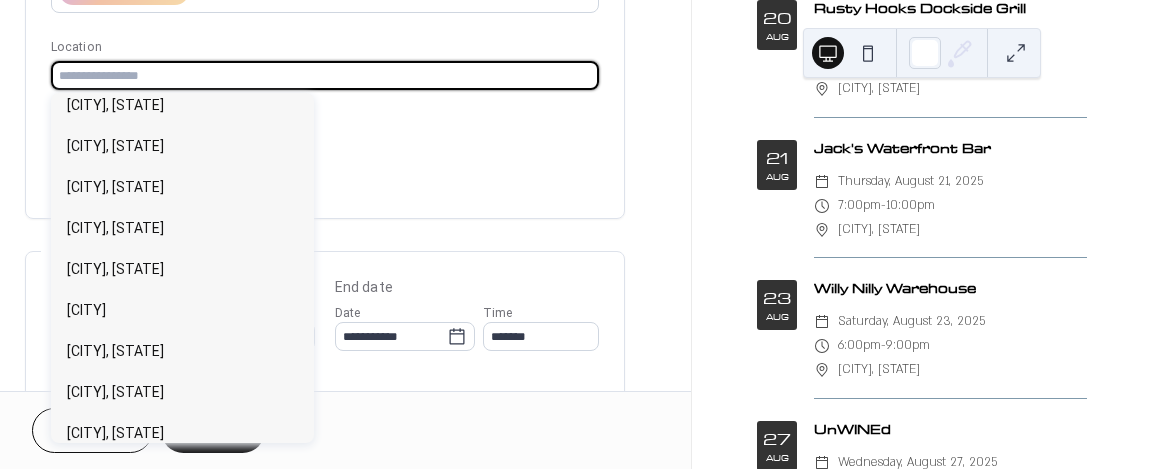 type on "**********" 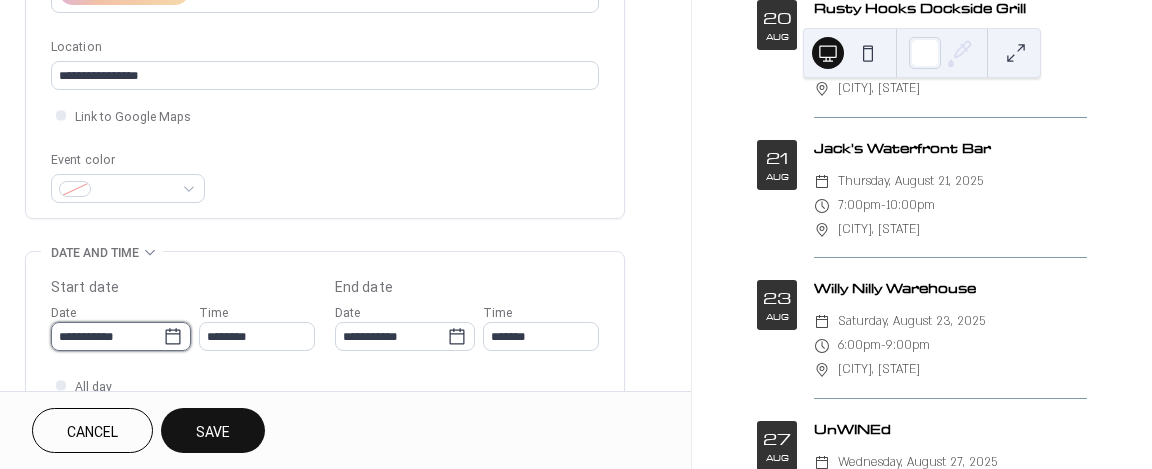 click on "**********" at bounding box center [107, 336] 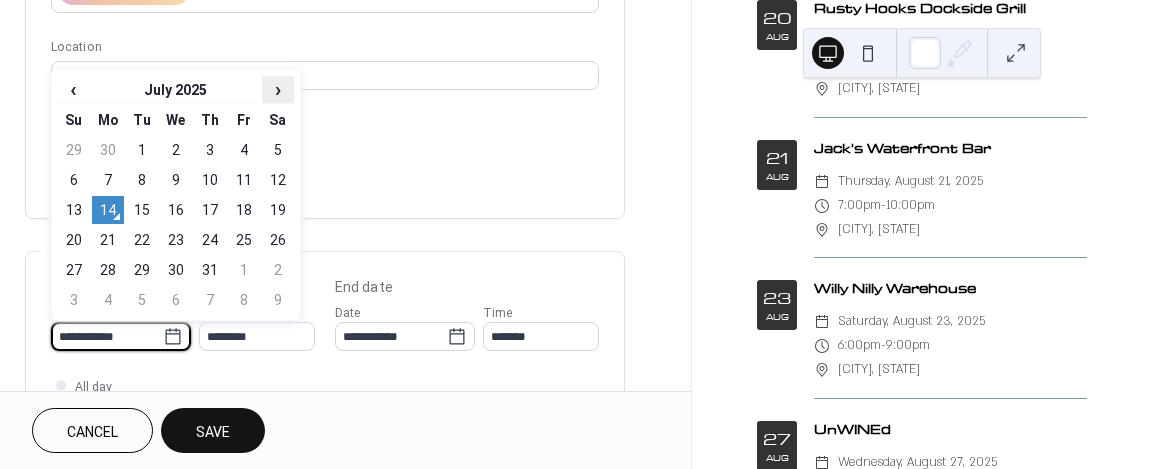 click on "›" at bounding box center [278, 89] 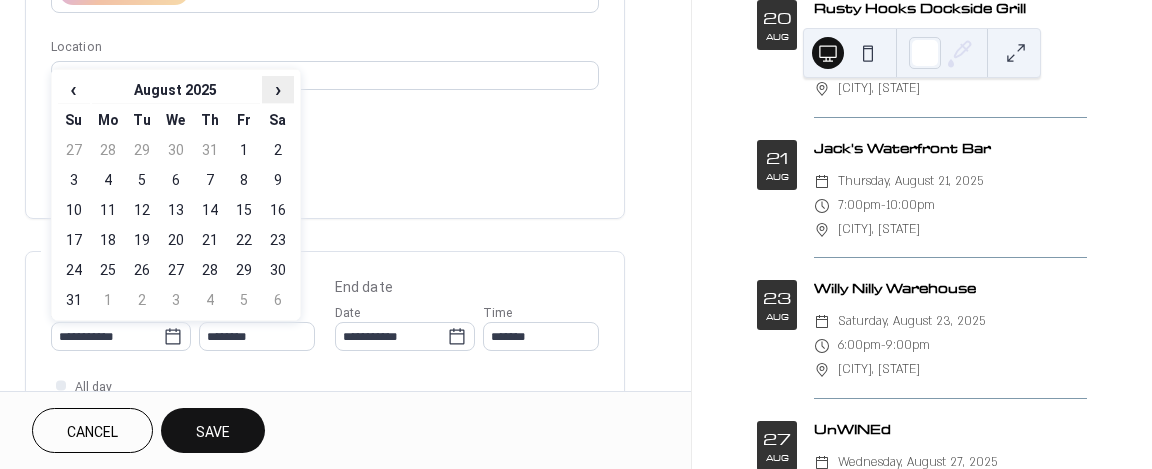click on "›" at bounding box center [278, 89] 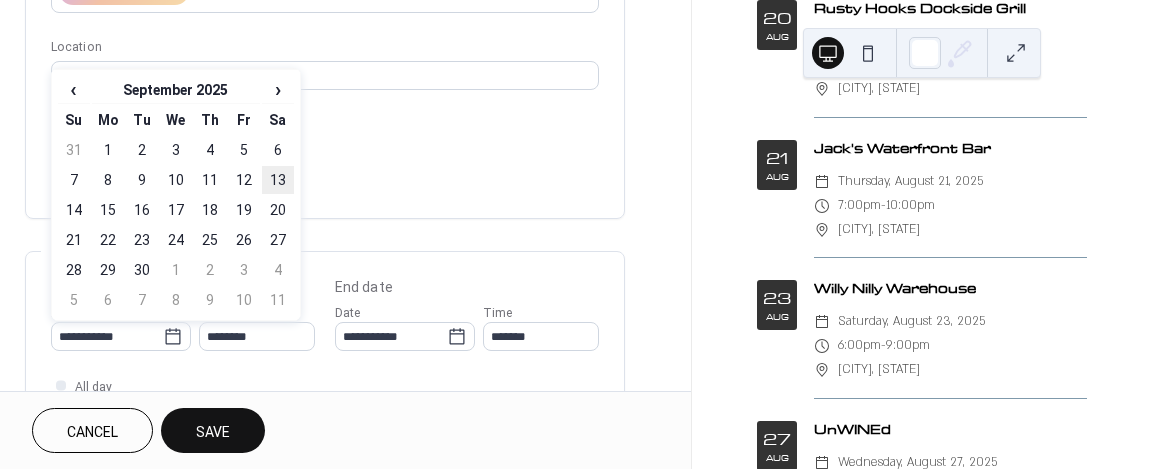 click on "13" at bounding box center [278, 180] 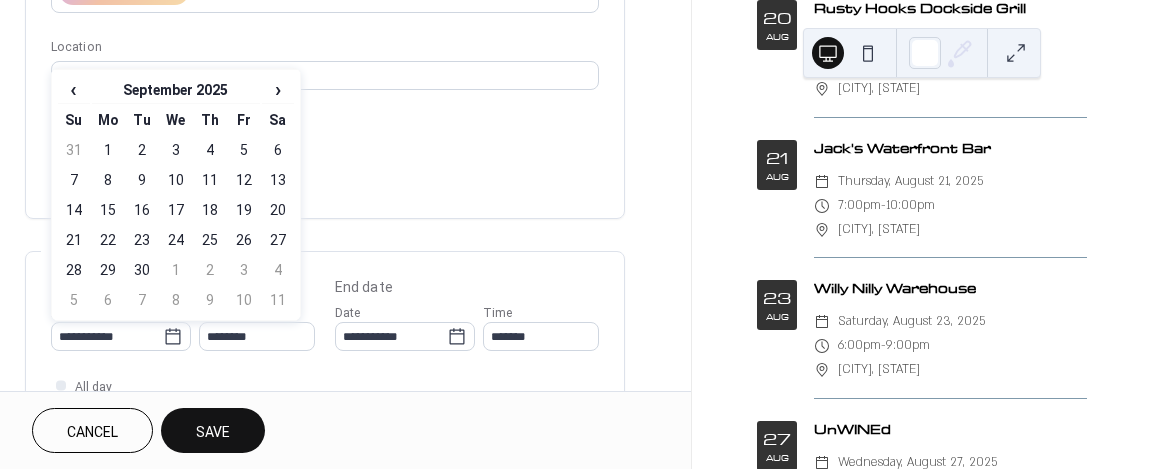 type on "**********" 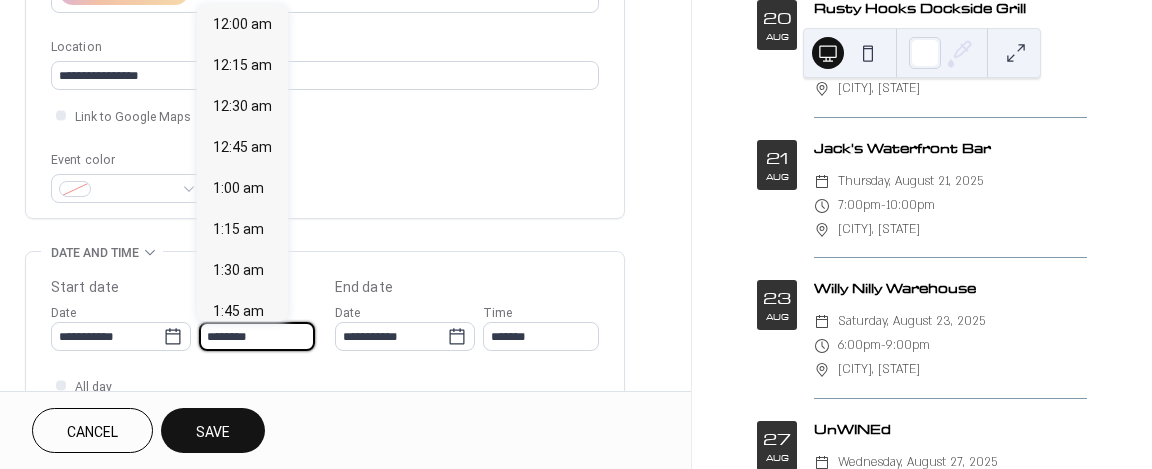 click on "********" at bounding box center [257, 336] 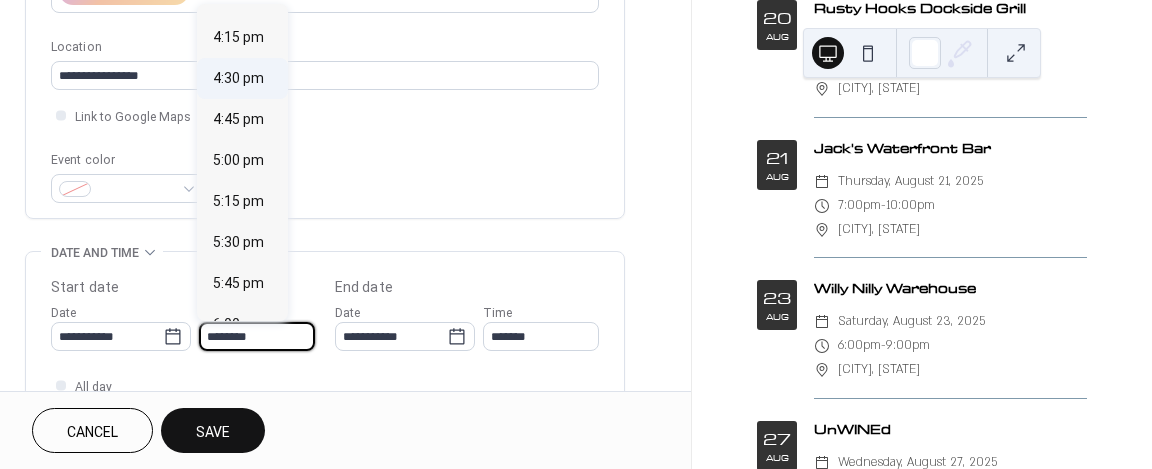 scroll, scrollTop: 2668, scrollLeft: 0, axis: vertical 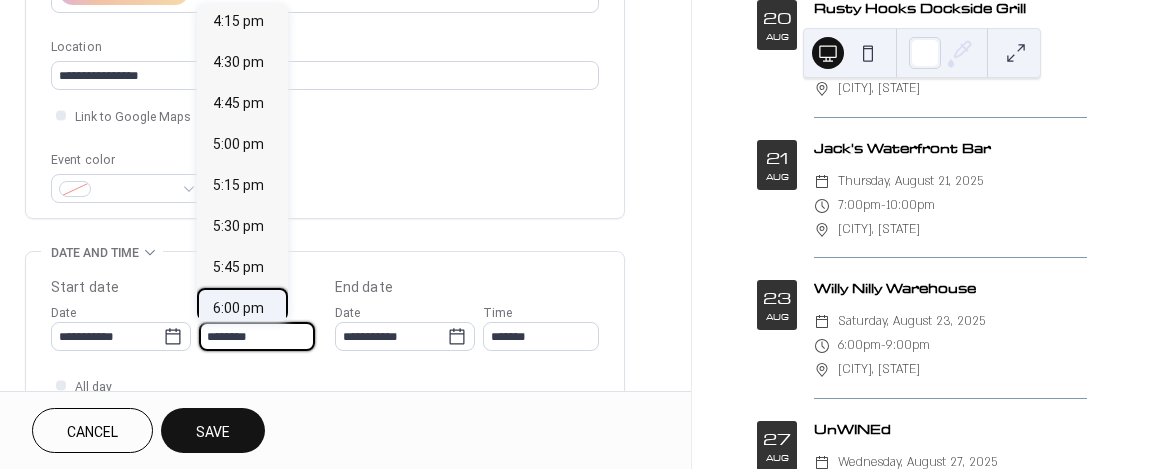 click on "6:00 pm" at bounding box center [238, 308] 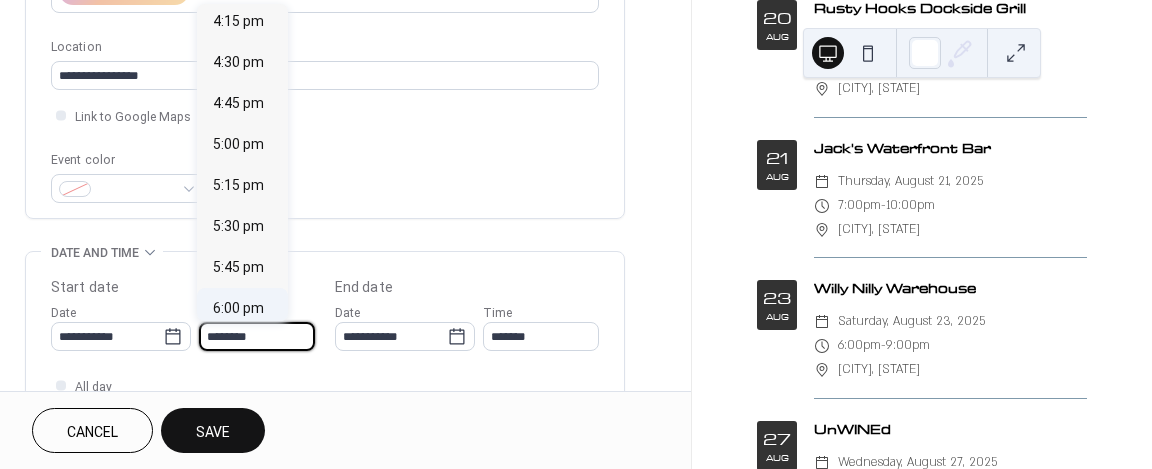 type on "*******" 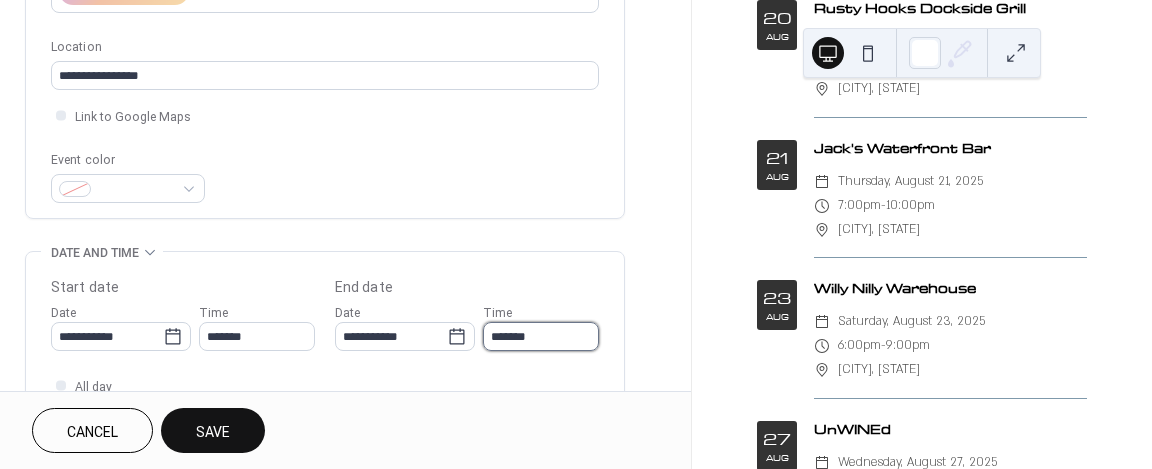 click on "*******" at bounding box center [541, 336] 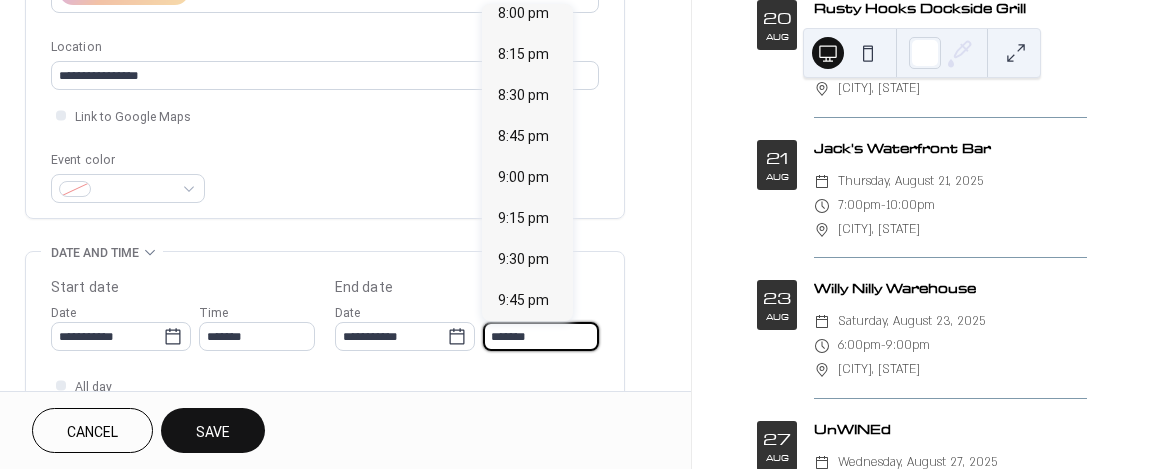 scroll, scrollTop: 300, scrollLeft: 0, axis: vertical 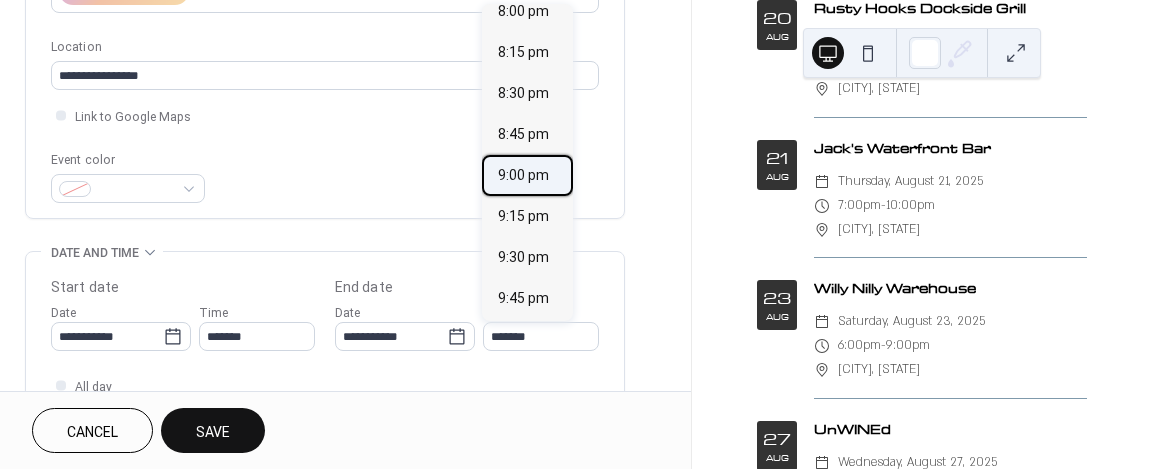 click on "9:00 pm" at bounding box center (523, 175) 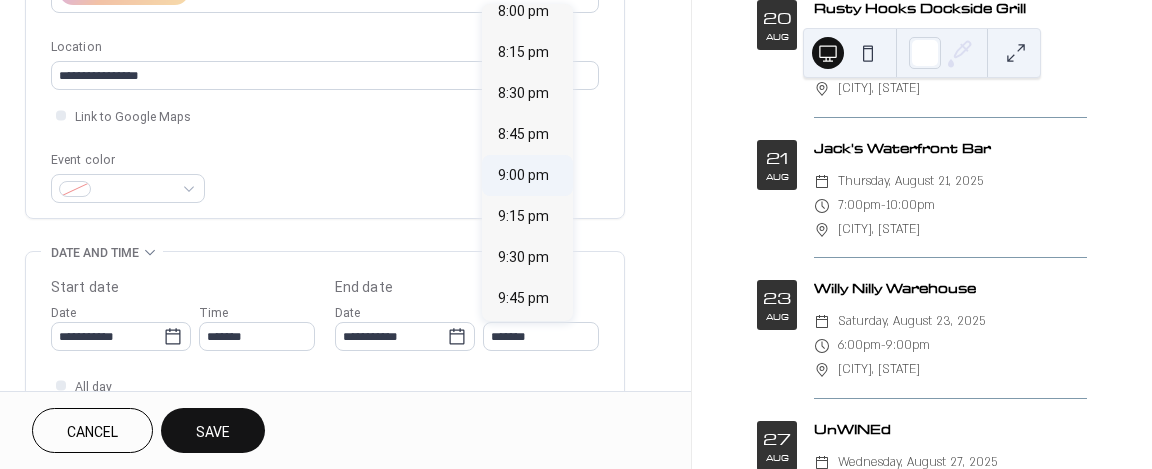 type on "*******" 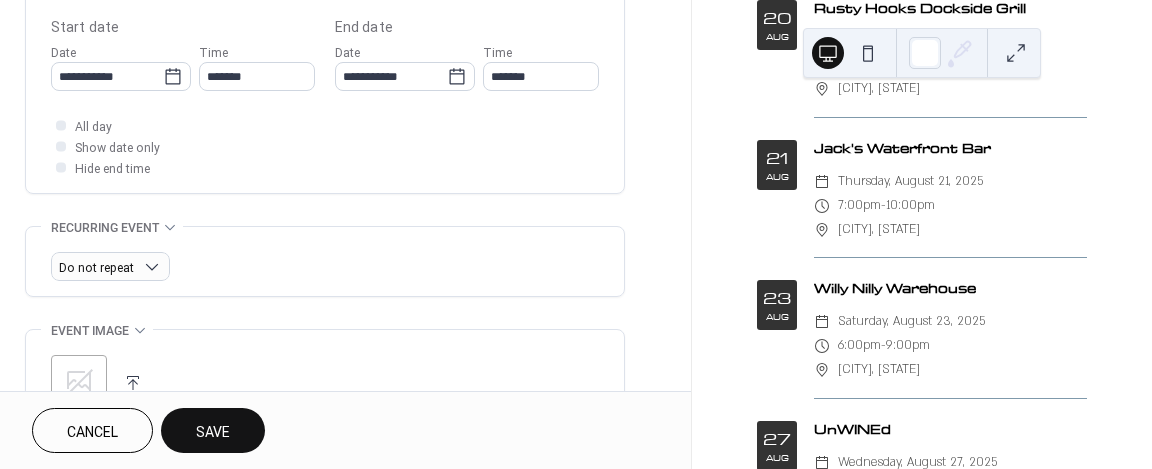 scroll, scrollTop: 800, scrollLeft: 0, axis: vertical 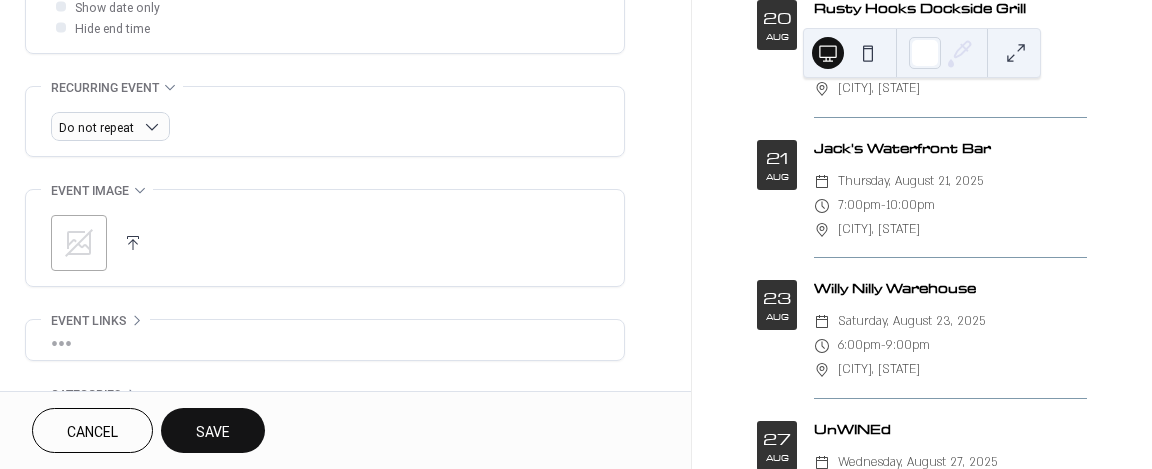 click on "Save" at bounding box center [213, 430] 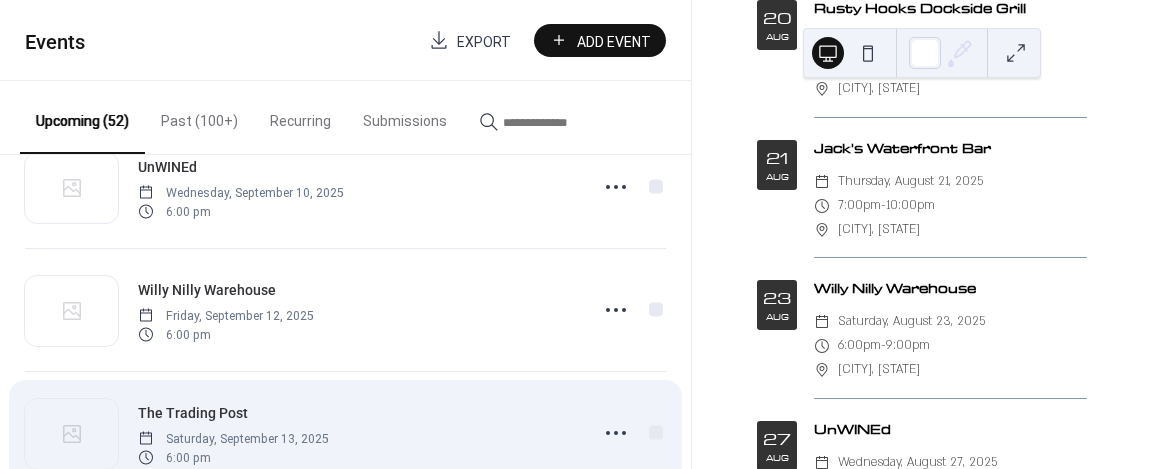 scroll, scrollTop: 3424, scrollLeft: 0, axis: vertical 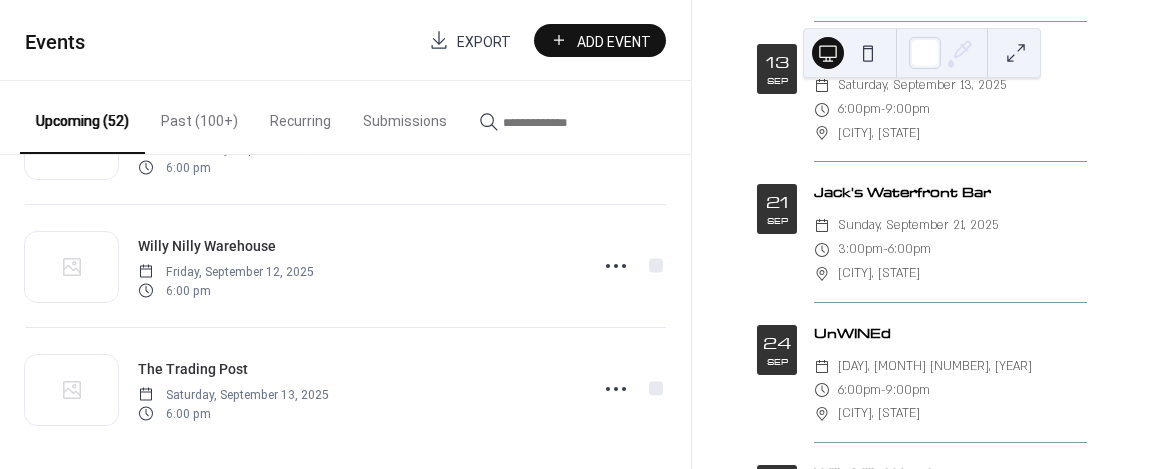 click on "Add Event" at bounding box center (614, 41) 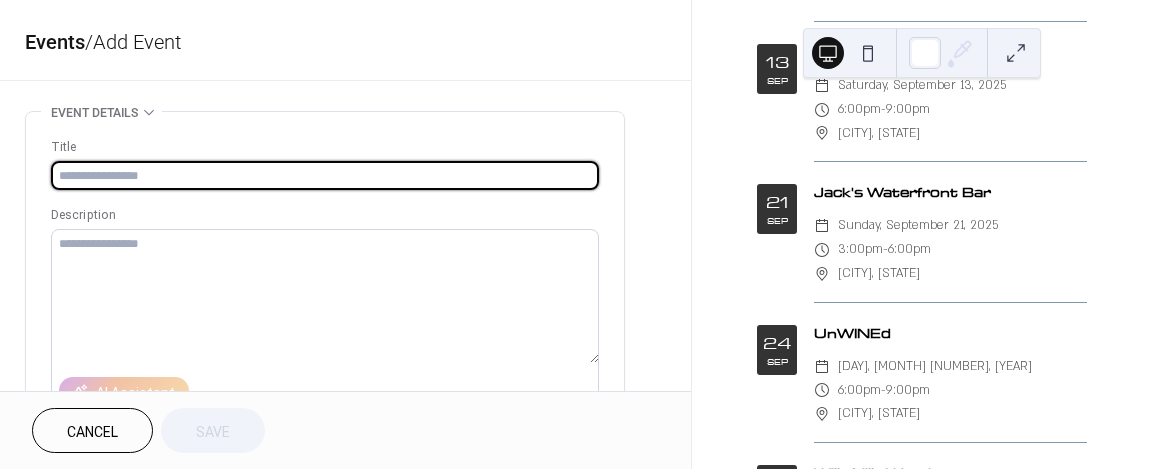 click at bounding box center (325, 175) 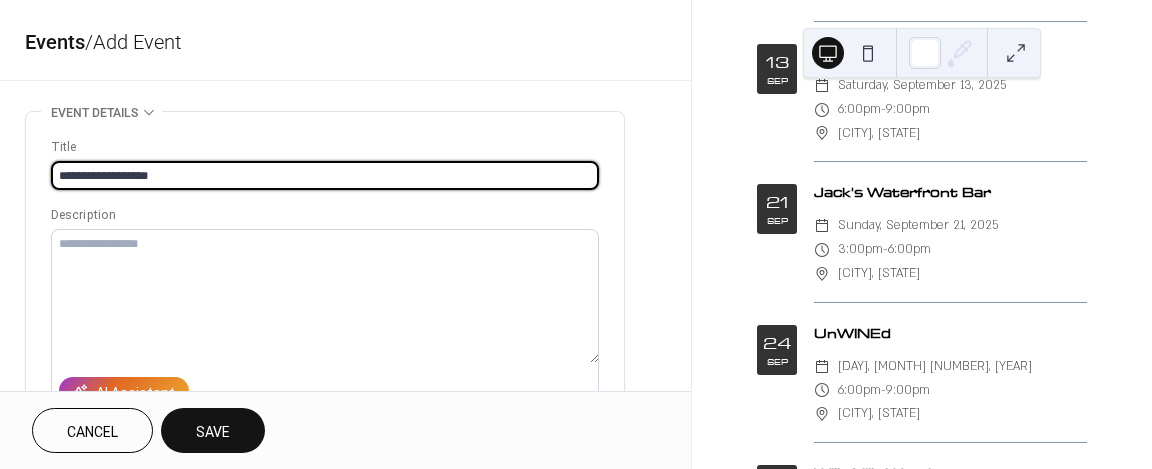 click on "**********" at bounding box center [325, 175] 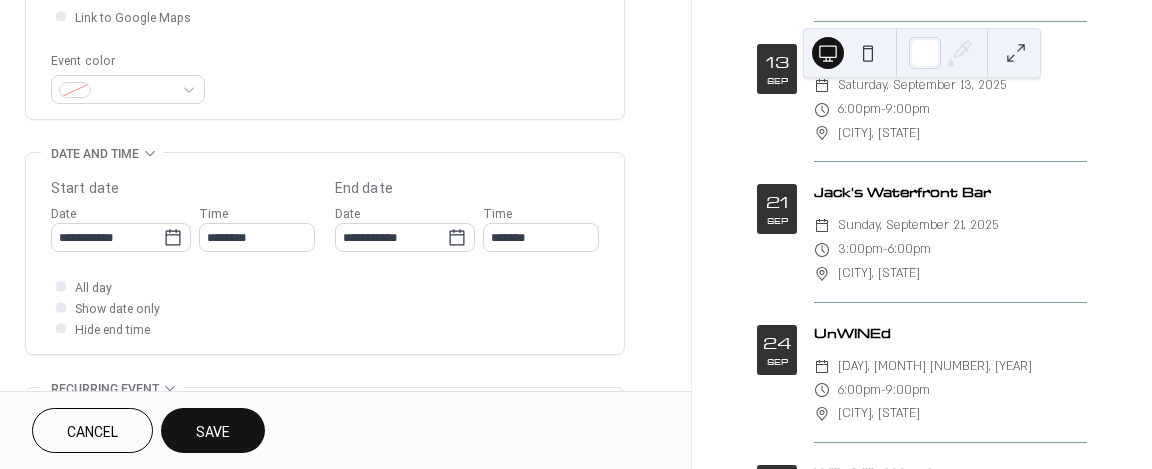 scroll, scrollTop: 500, scrollLeft: 0, axis: vertical 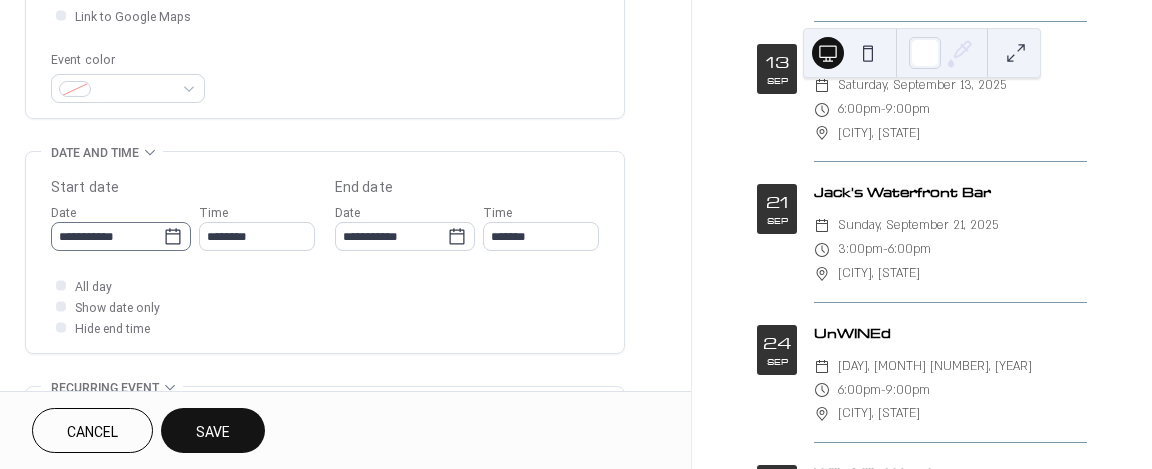 type on "**********" 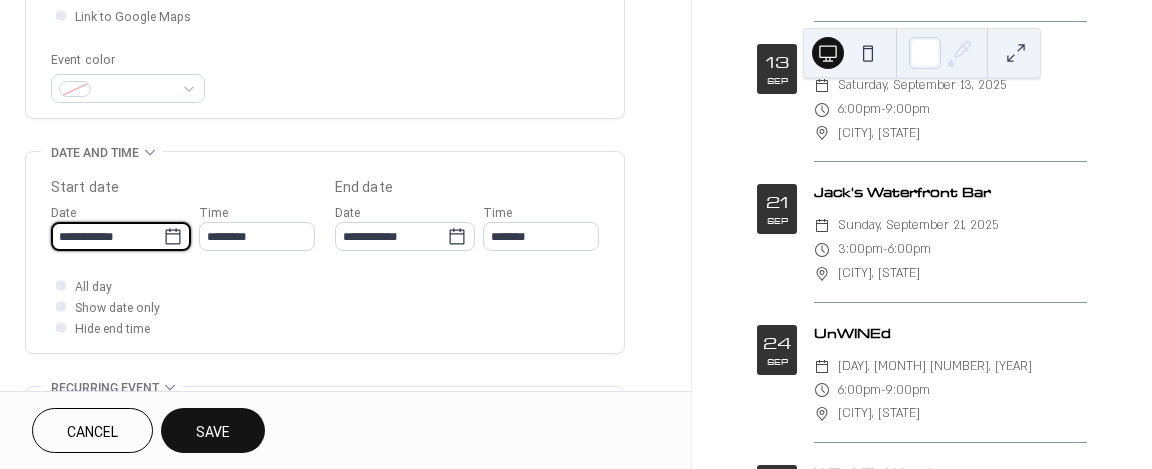 click on "**********" at bounding box center (107, 236) 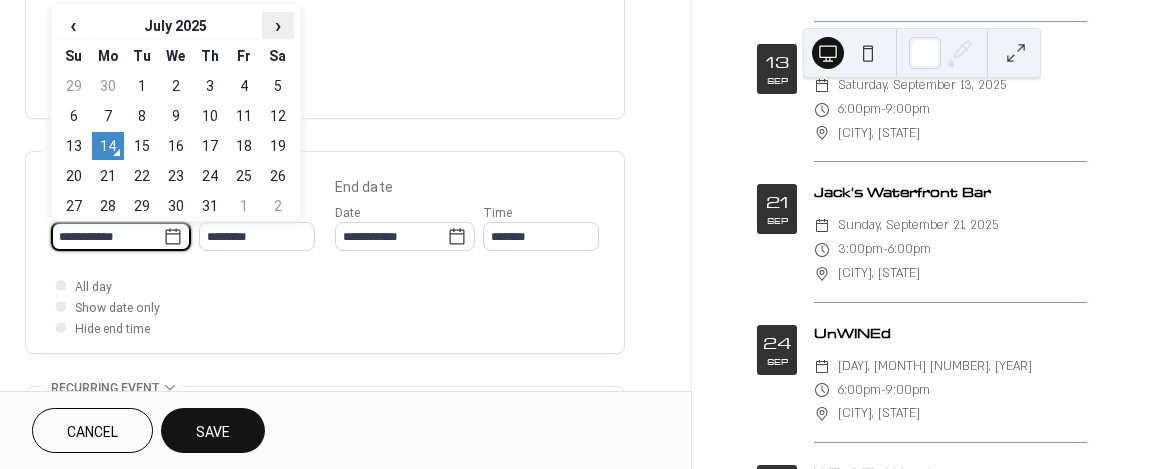 click on "›" at bounding box center [278, 25] 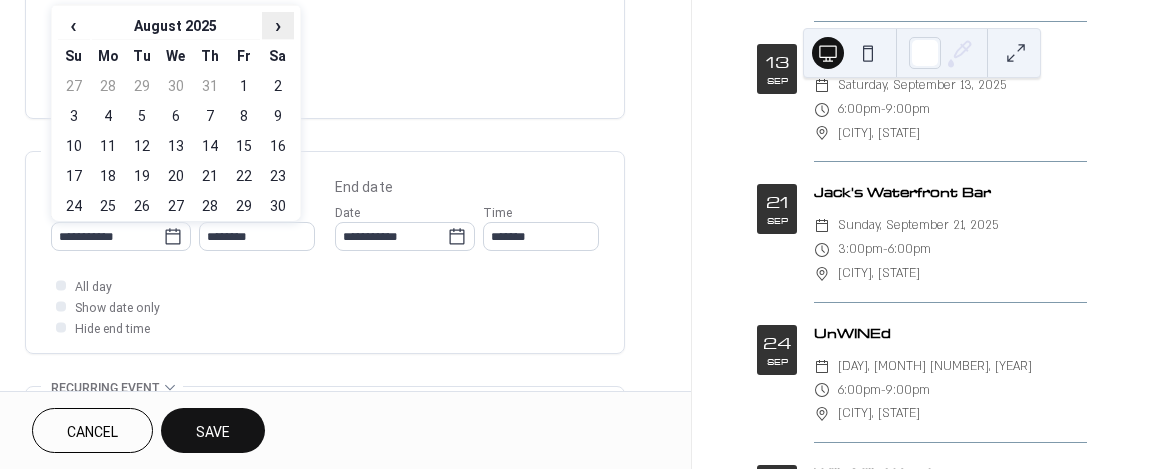 click on "›" at bounding box center [278, 25] 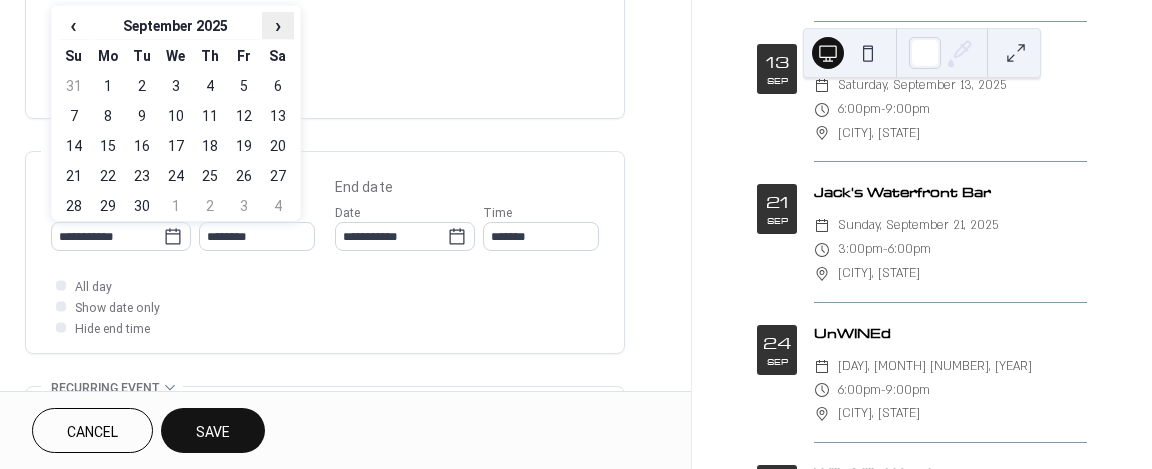 click on "›" at bounding box center (278, 25) 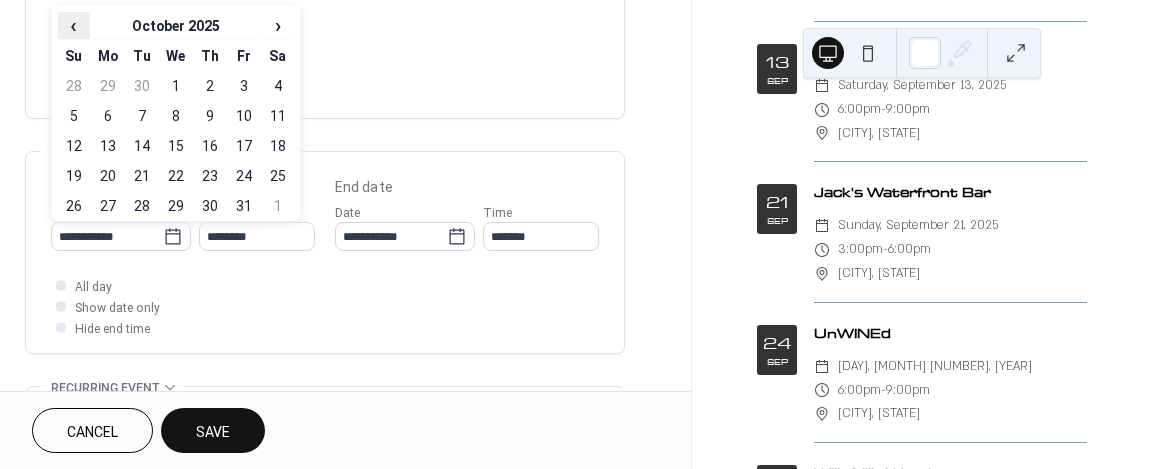 click on "‹" at bounding box center (74, 25) 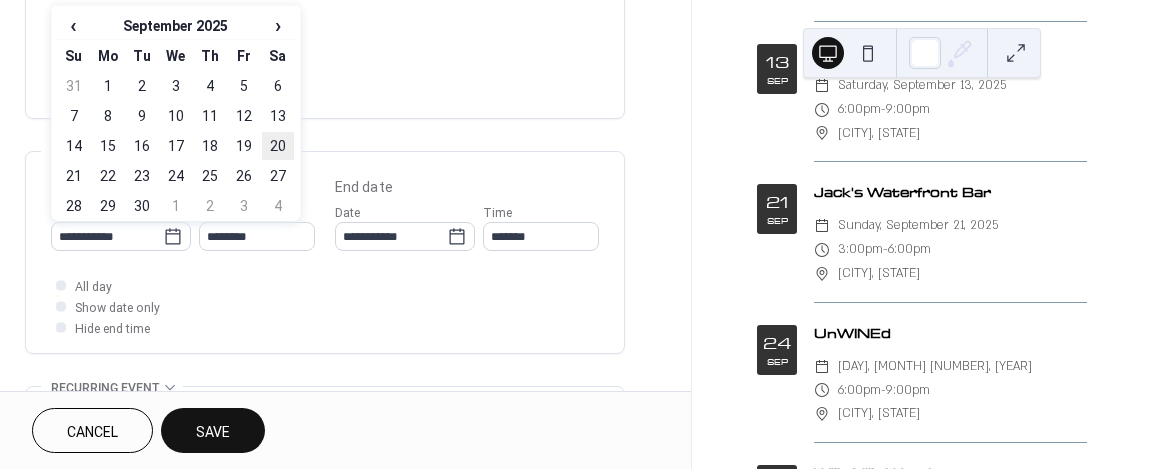click on "20" at bounding box center (278, 146) 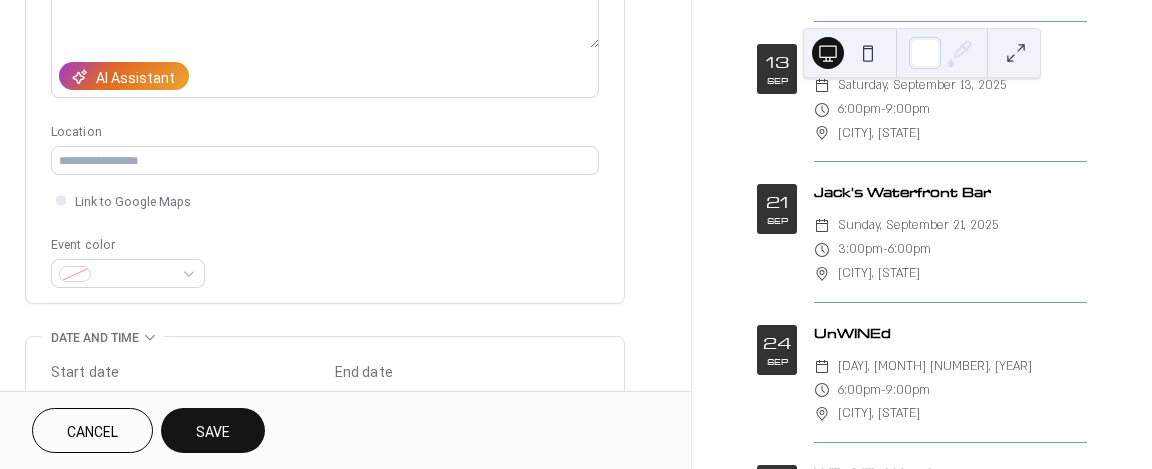 scroll, scrollTop: 300, scrollLeft: 0, axis: vertical 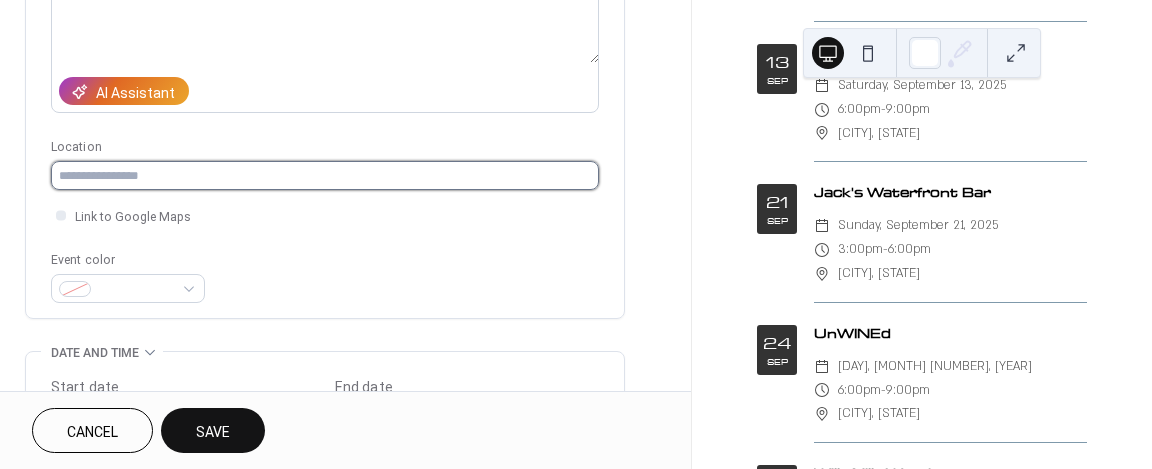click at bounding box center (325, 175) 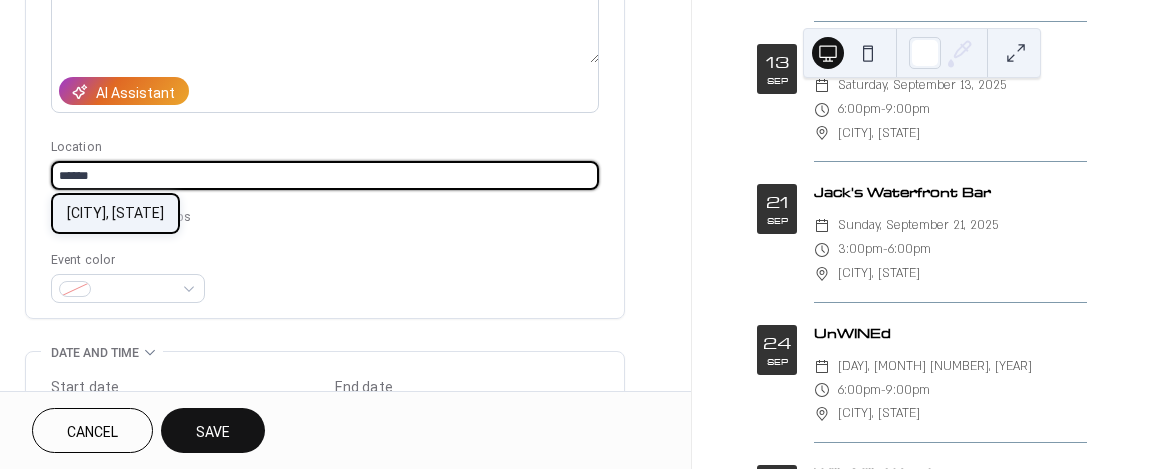 click on "[CITY], [STATE]" at bounding box center [115, 213] 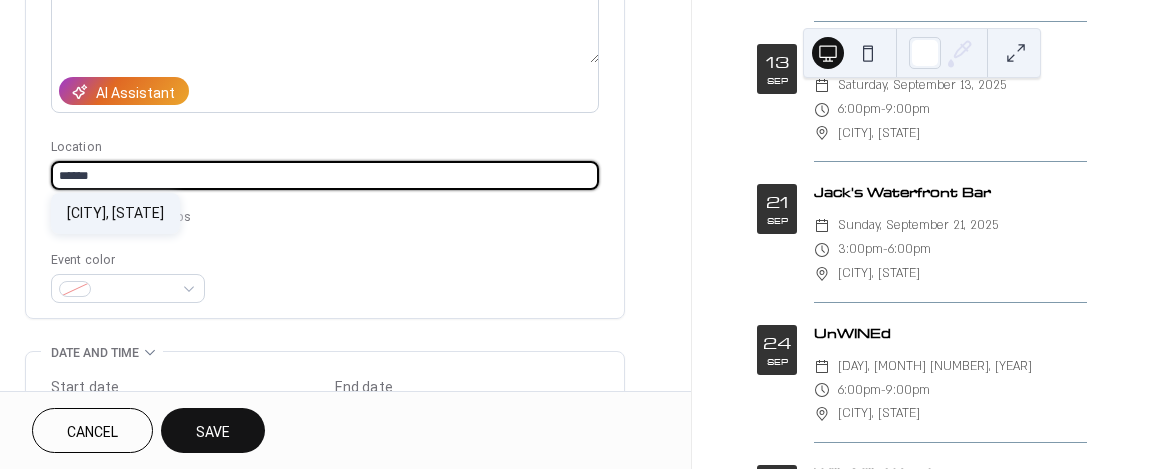 type on "**********" 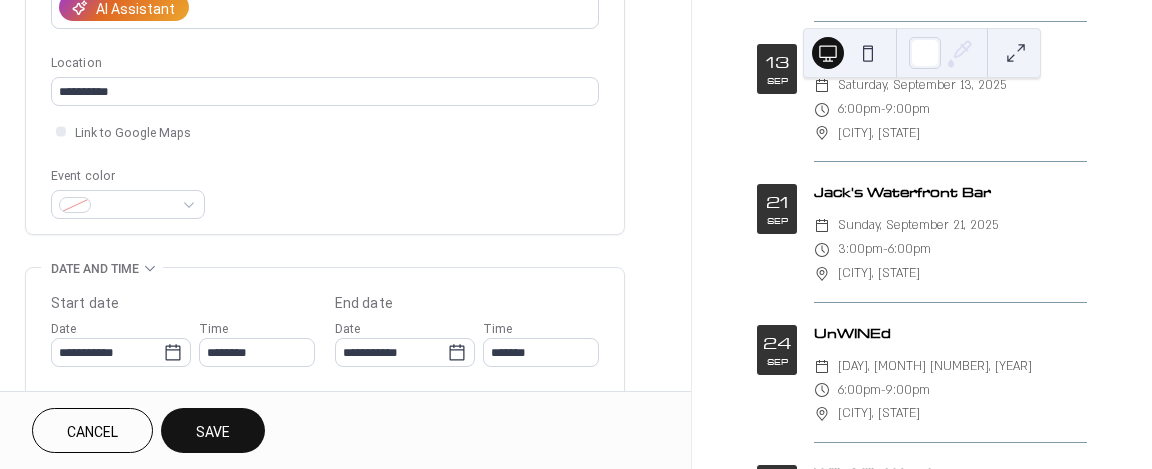 scroll, scrollTop: 600, scrollLeft: 0, axis: vertical 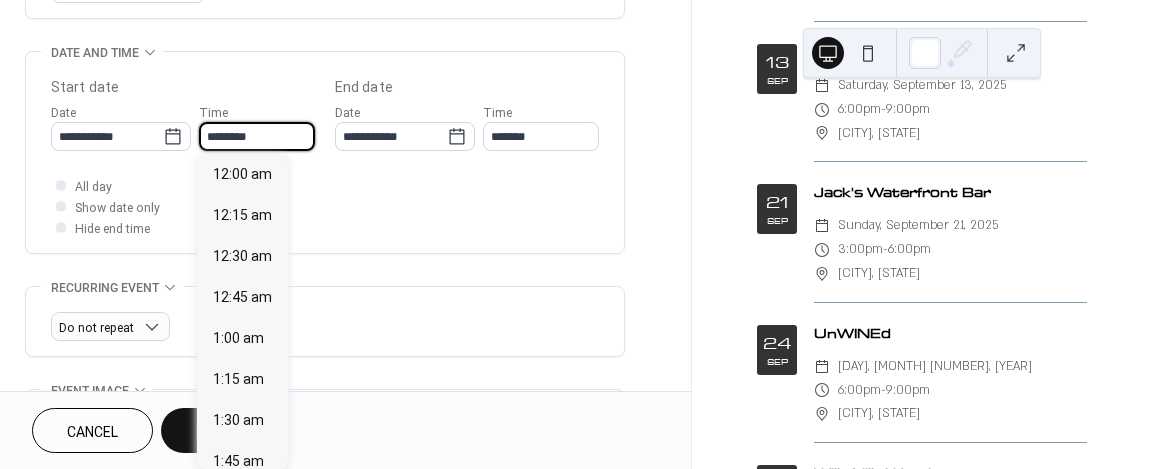 click on "********" at bounding box center [257, 136] 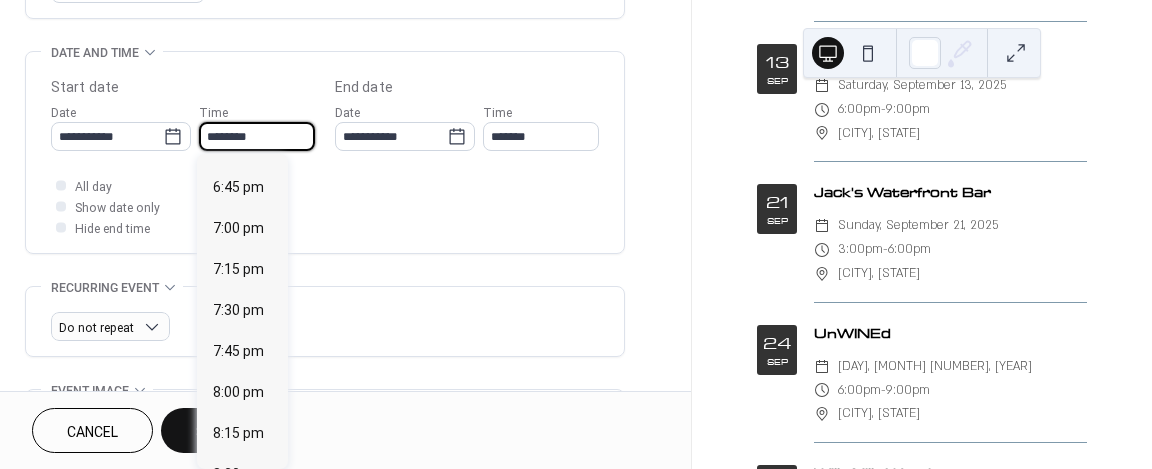 scroll, scrollTop: 3068, scrollLeft: 0, axis: vertical 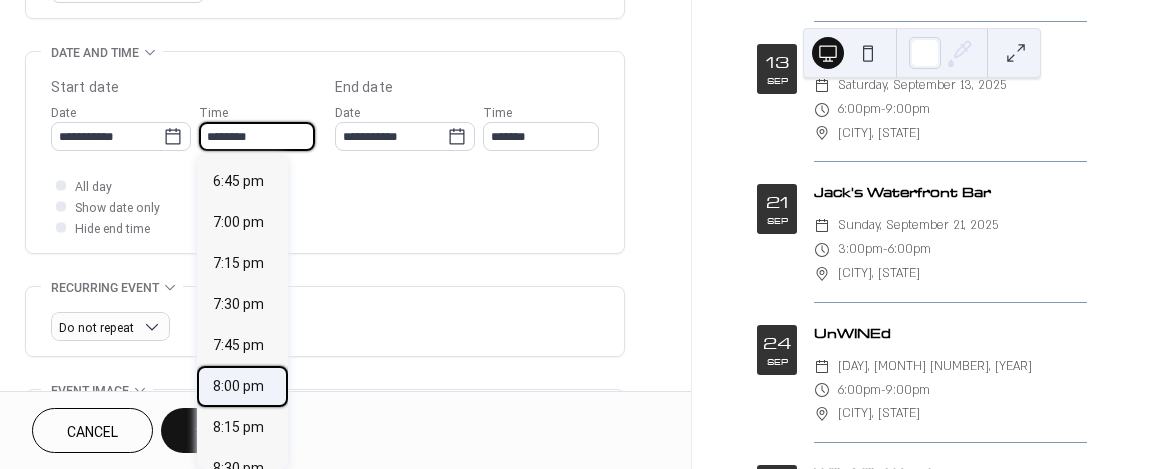 click on "8:00 pm" at bounding box center (238, 385) 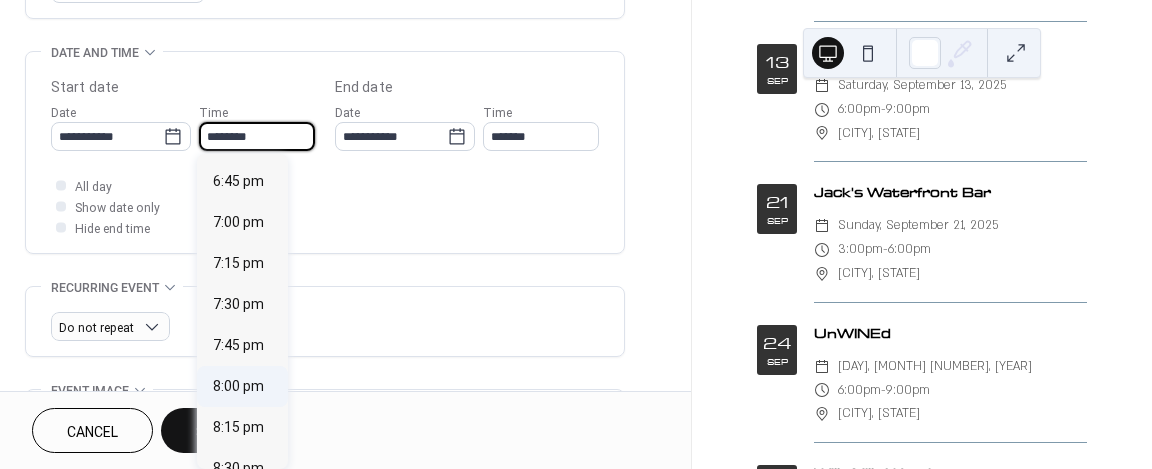 type on "*******" 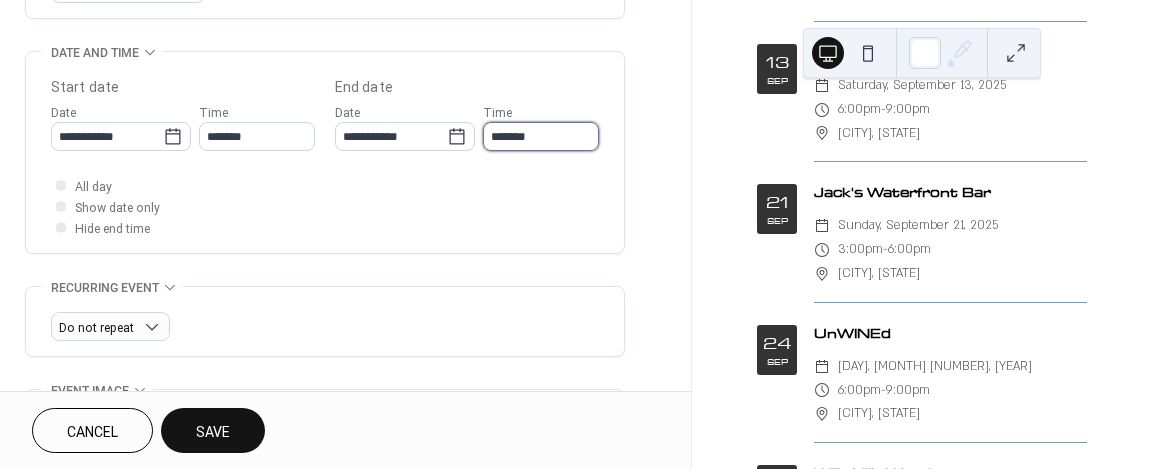 click on "*******" at bounding box center [541, 136] 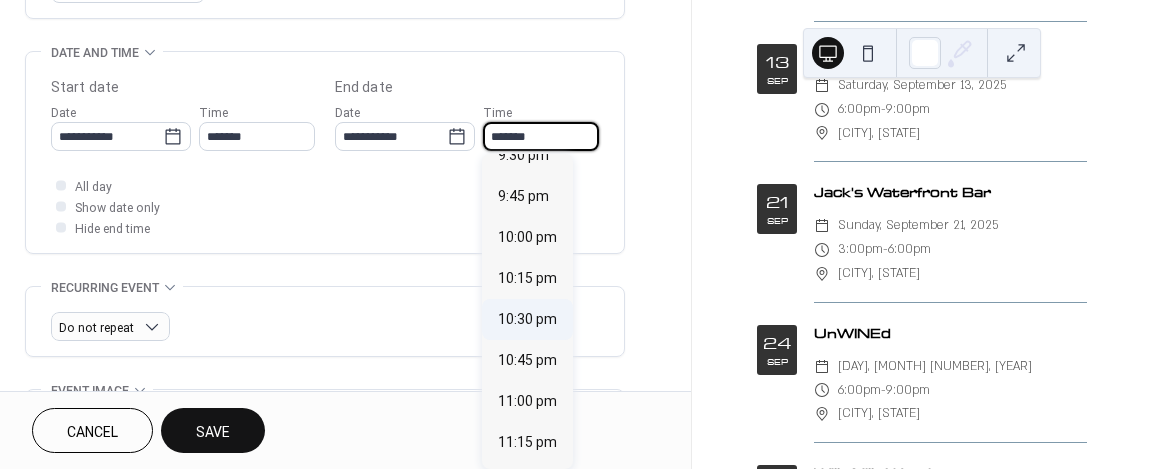 scroll, scrollTop: 300, scrollLeft: 0, axis: vertical 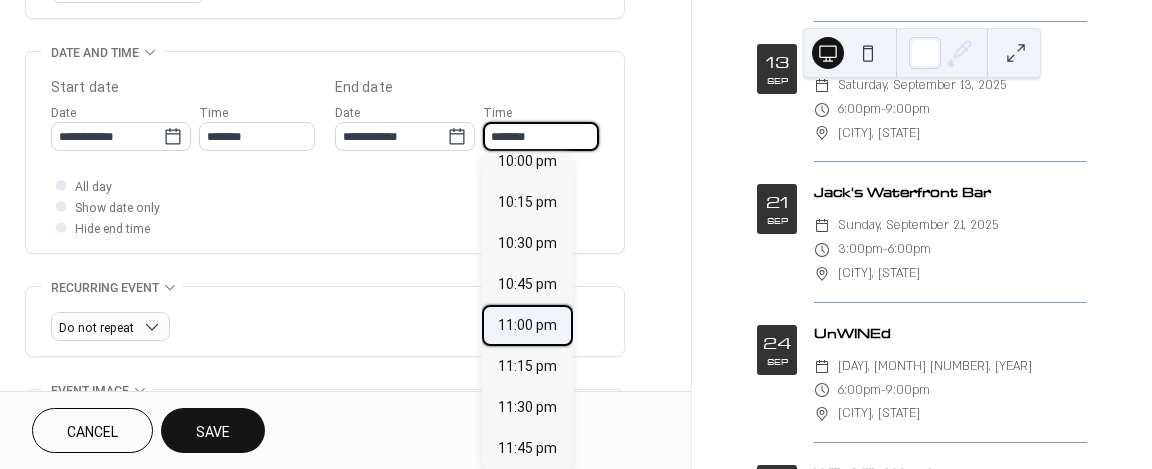 click on "11:00 pm" at bounding box center [527, 324] 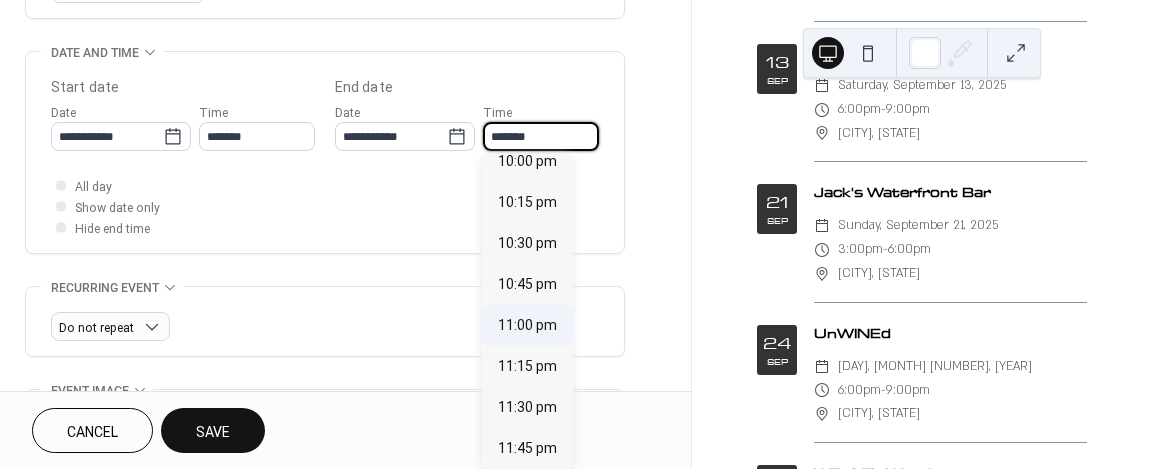 type on "********" 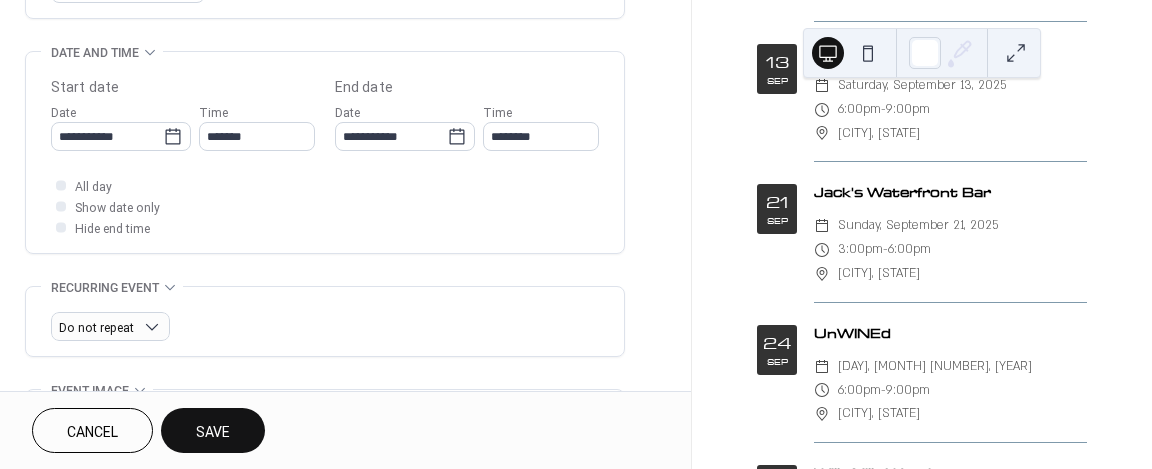 click on "All day Show date only Hide end time" at bounding box center (325, 206) 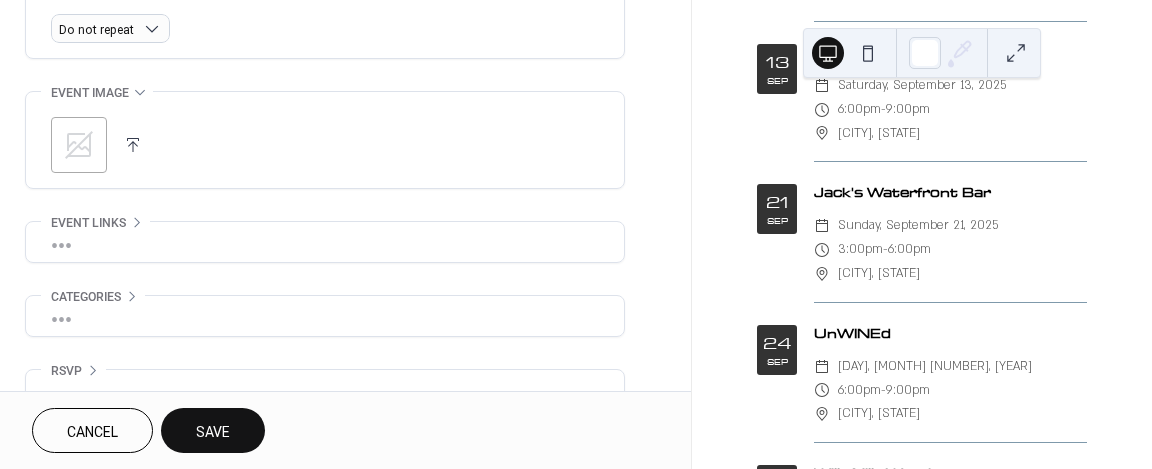 scroll, scrollTop: 933, scrollLeft: 0, axis: vertical 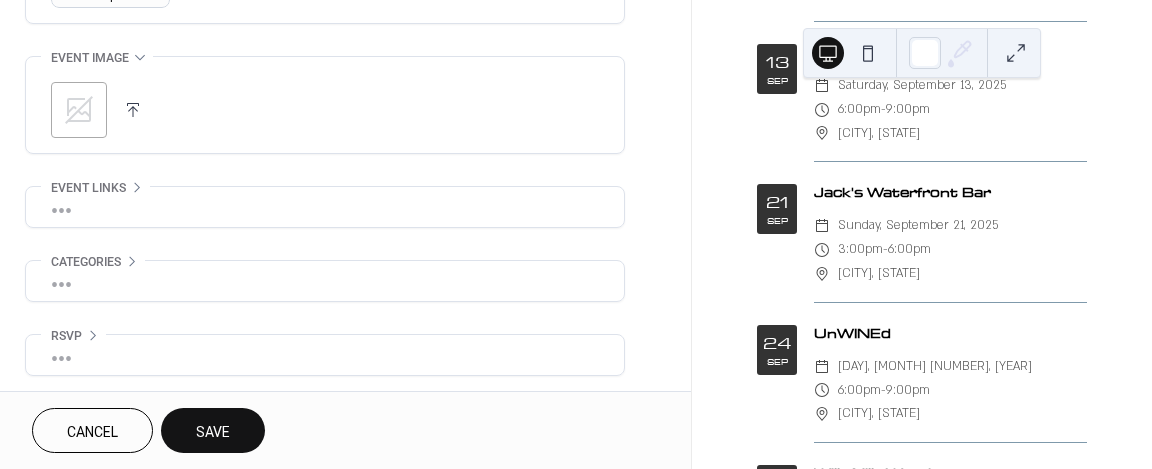 click on "Save" at bounding box center (213, 430) 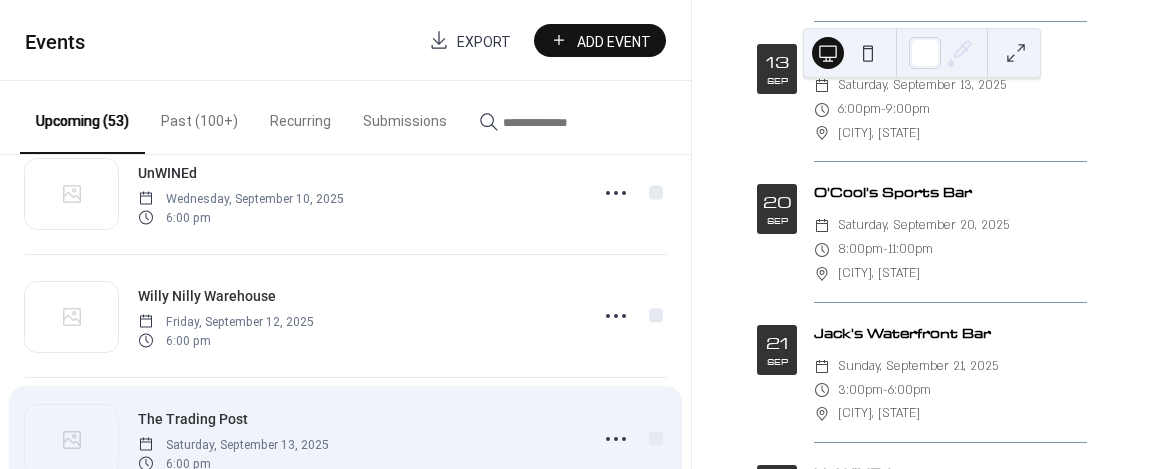 scroll, scrollTop: 3424, scrollLeft: 0, axis: vertical 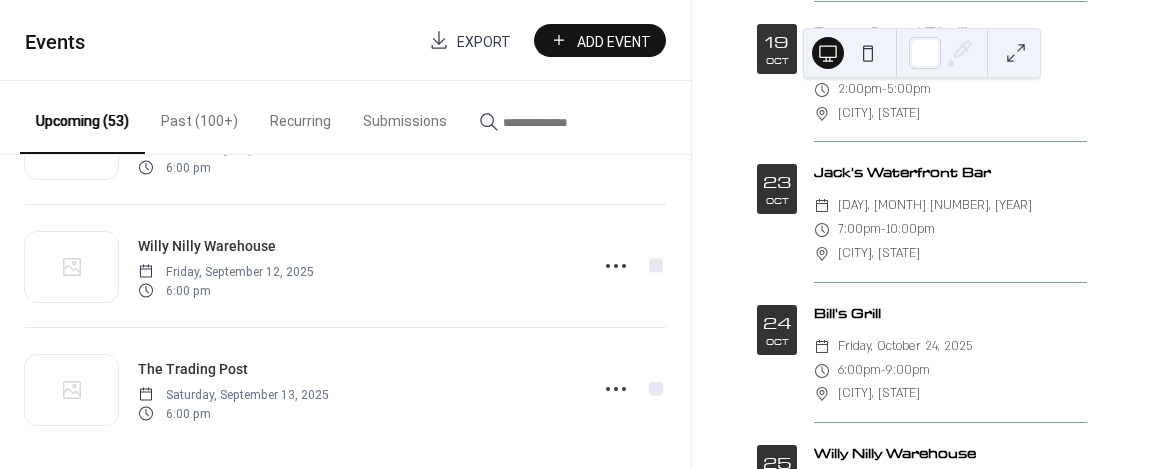 click on "Friday, October 24, 2025" at bounding box center [905, 347] 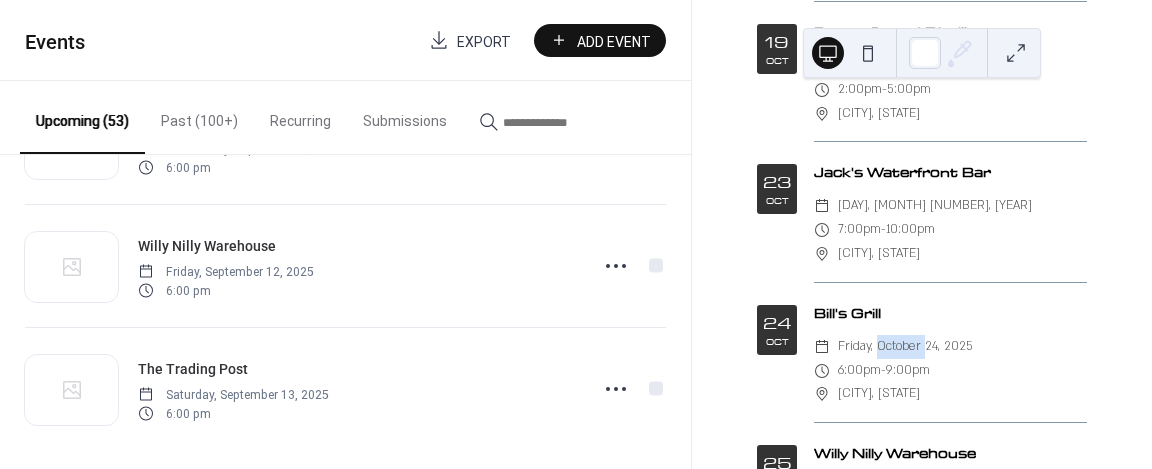 click on "Friday, October 24, 2025" at bounding box center [905, 347] 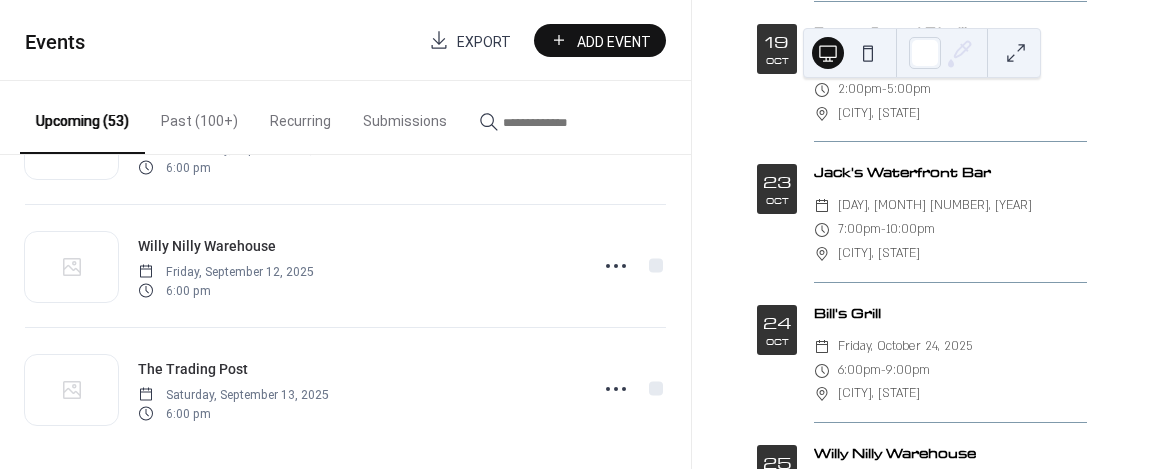 click on "Upcoming events 14 Today 14 Jul Back Bar at Preston's Corner ​ Monday, July 14, 2025 ​ 7:00pm - 10:00pm ​ [CITY], [STATE] 16 Jul UnWINEd ​ Wednesday, July 16, 2025 ​ 7:00pm - 10:00pm ​ [CITY], [STATE] 17 Jul Jack's Waterfront Bar ​ Thursday, July 17, 2025 ​ 7:00pm - 10:00pm ​ [CITY], [STATE] 18 Jul The Rustic Barn ​ Friday, July 18, 2025 ​ 7:00pm - 10:00pm ​ [CITY], [STATE] 19 Jul The Growler Bar ​ Saturday, July 19, 2025 ​ 7:00pm - 10:00pm ​ [CITY], [STATE] 23 Jul Rusty Hooks Dockside Grill ​ Wednesday, July 23, 2025 ​ 6:00pm - 9:00pm ​ [CITY], [STATE] 24 Jul Unavailable ​ Thursday, July 24, 2025 ​ All day 25 Jul JM's Place ​ Friday, July 25, 2025 ​ 9:00pm - 12:00am ​ [CITY], [STATE] 26 Jul Willy Nilly Warehouse ​ Saturday, July 26, 2025 ​ 6:00pm - 9:00pm ​ [CITY], [STATE] 27 Jul Idle Hour ​ Sunday, July 27, 2025 ​ 6:00pm - 9:00pm ​ [CITY], [STATE] 30 Jul UnWINEd ​ Wednesday, July 30, 2025 ​ 7:00pm - 10:00pm ​ [CITY], [STATE] 31 Jul Torpedo Lounge -" at bounding box center (922, -1891) 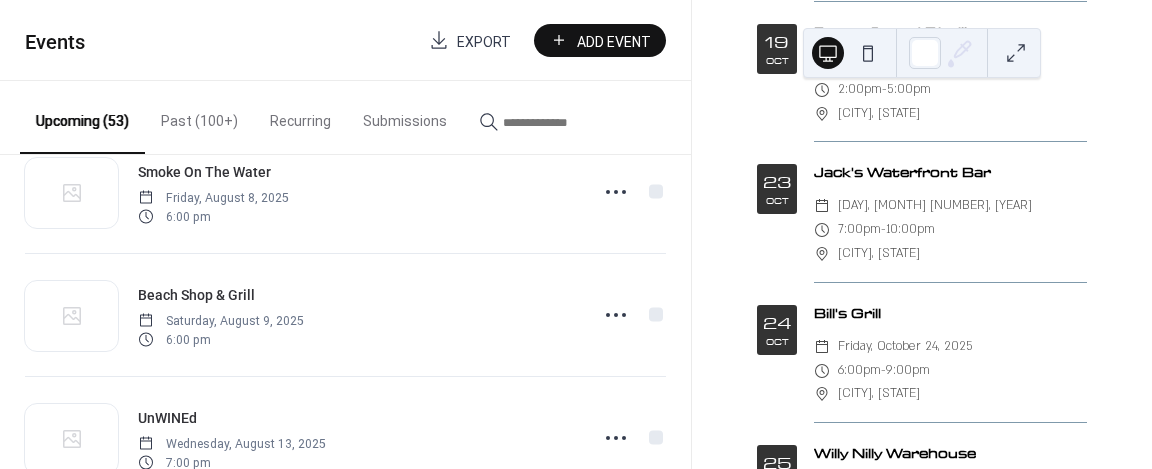 scroll, scrollTop: 2324, scrollLeft: 0, axis: vertical 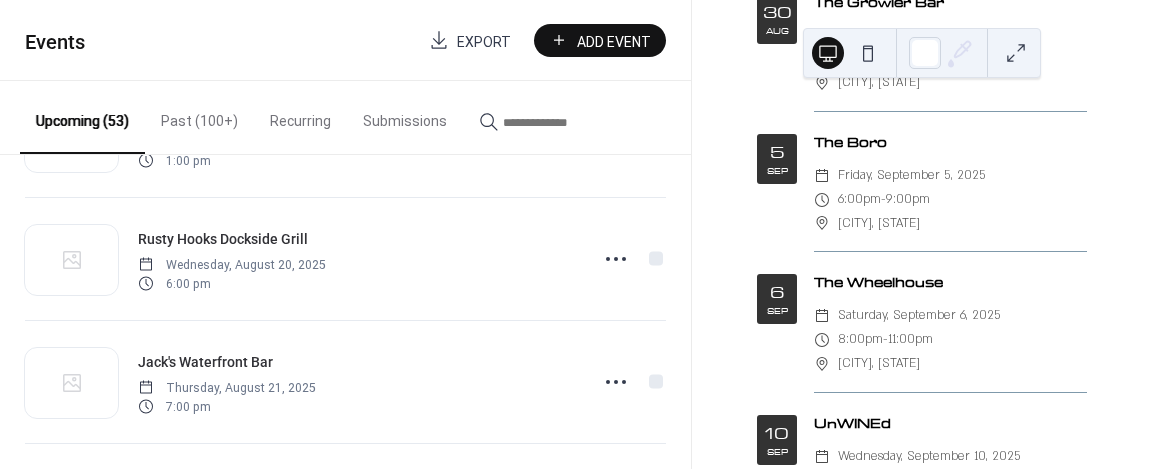 click 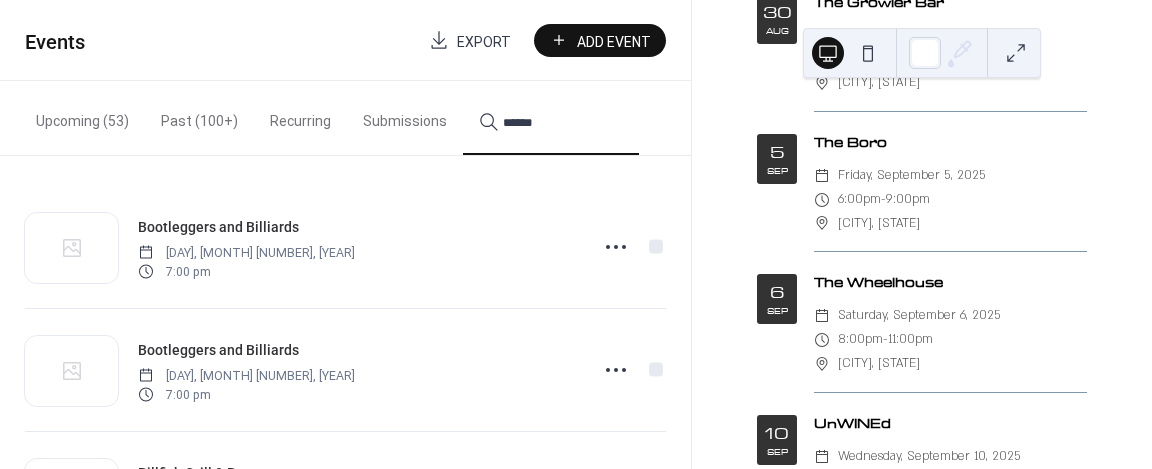click on "******" at bounding box center (551, 118) 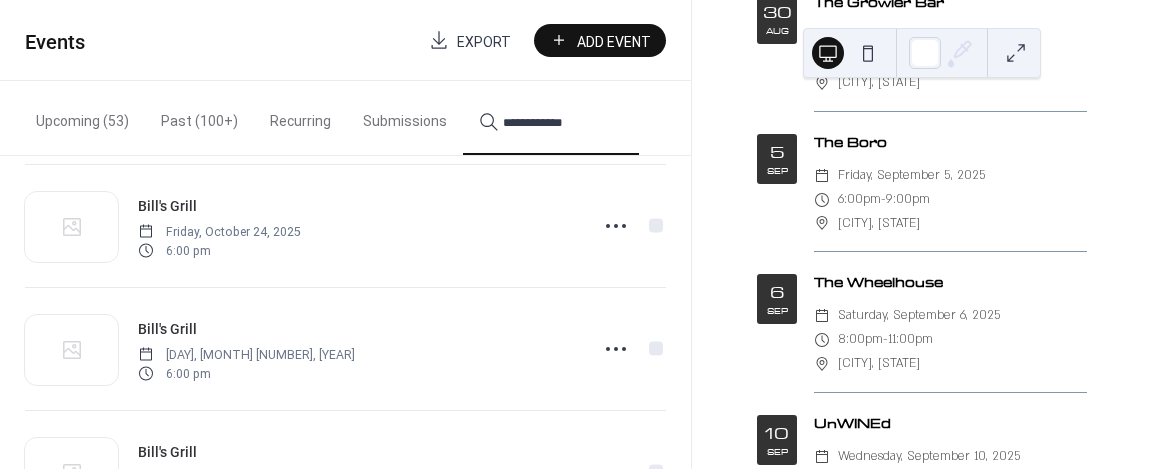 scroll, scrollTop: 3100, scrollLeft: 0, axis: vertical 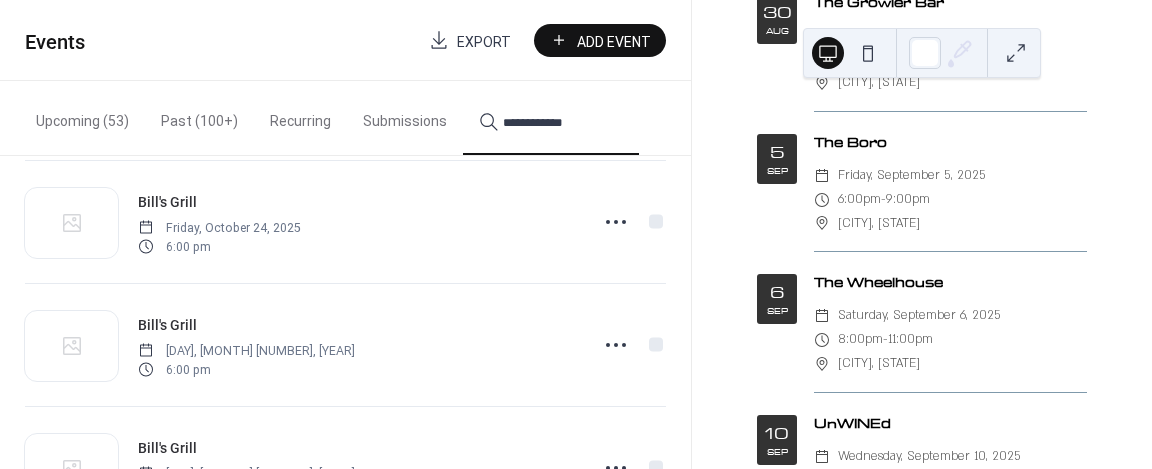type on "**********" 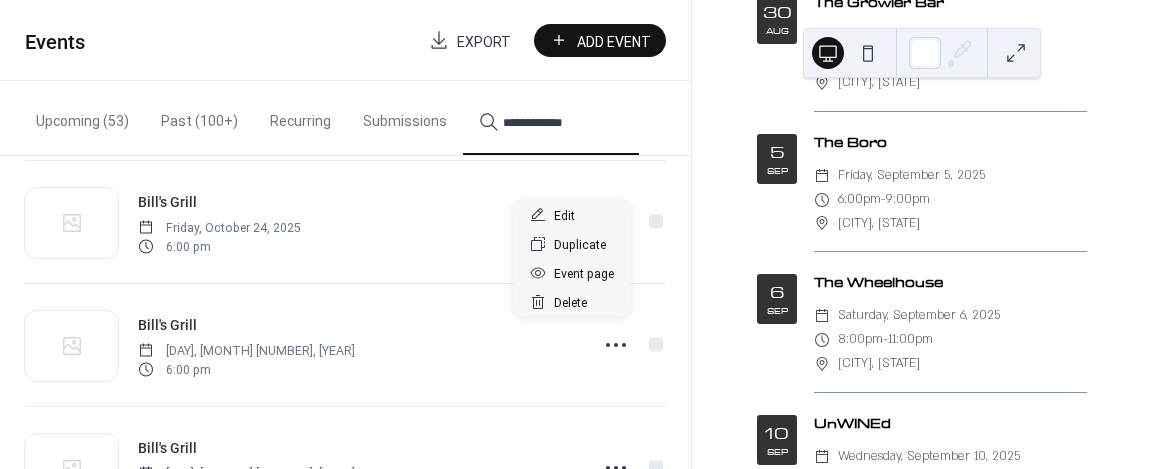 click 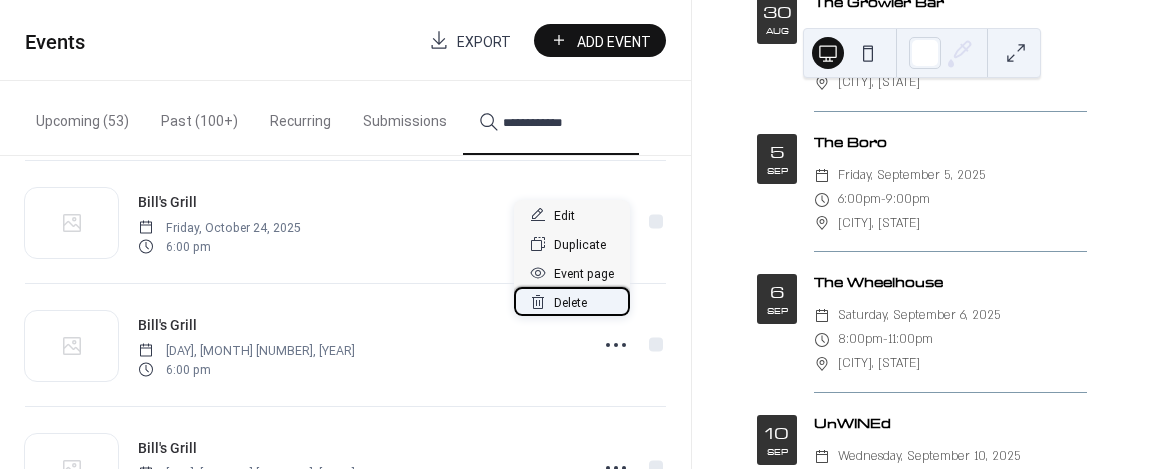 click on "Delete" at bounding box center (570, 303) 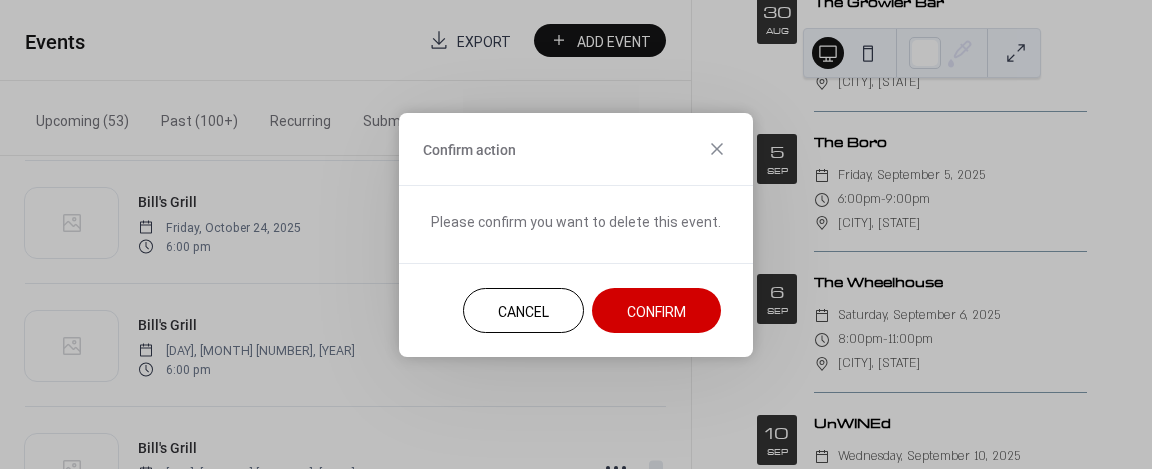 click on "Confirm" at bounding box center [656, 311] 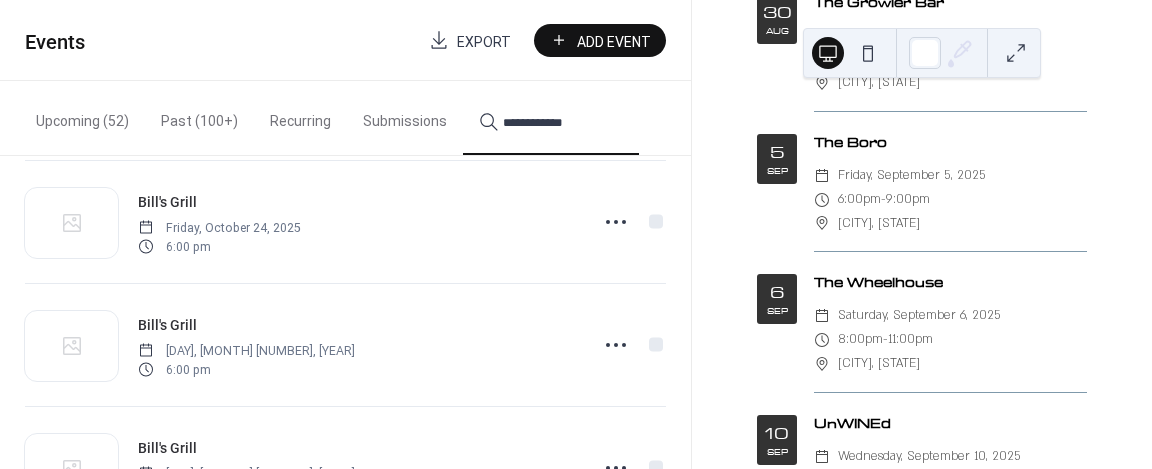 click 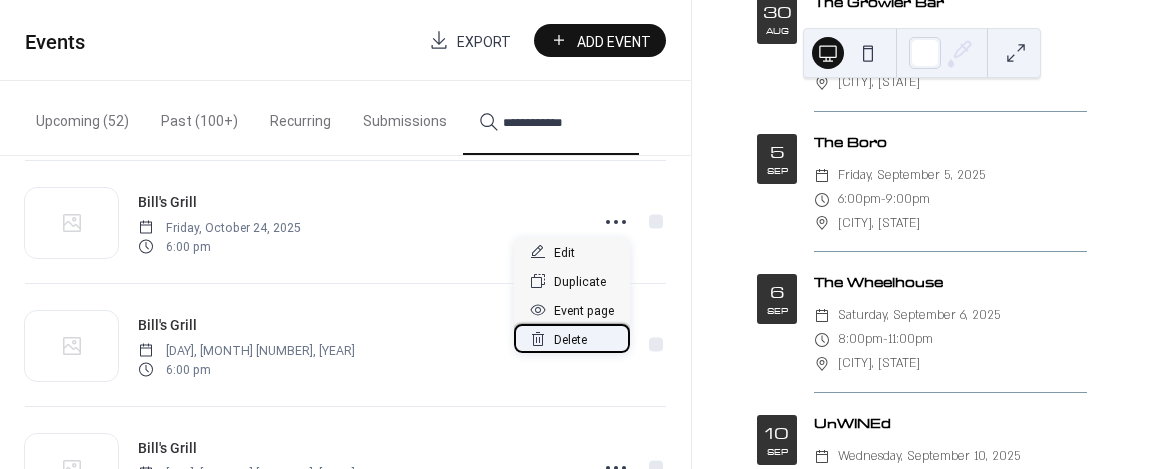 click on "Delete" at bounding box center [570, 340] 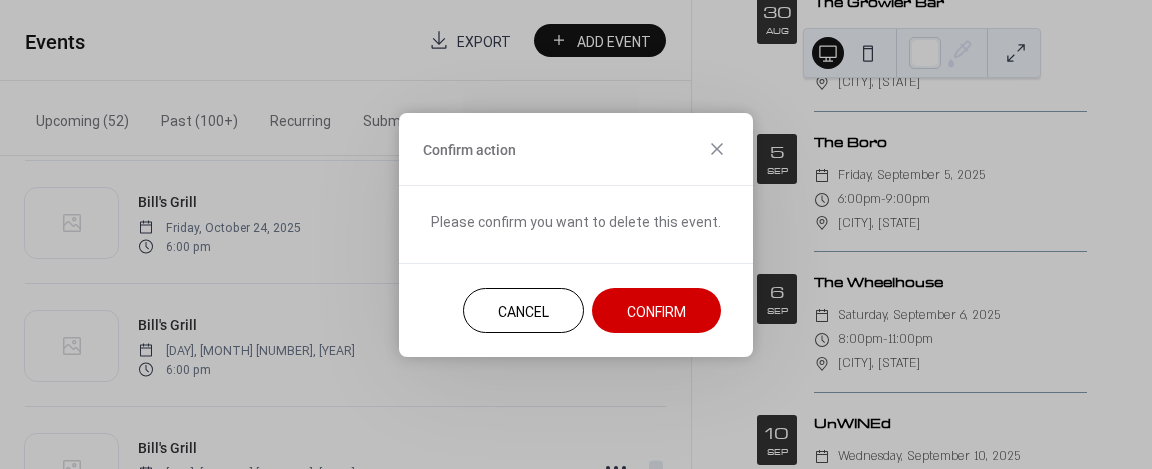 click on "Confirm" at bounding box center [656, 311] 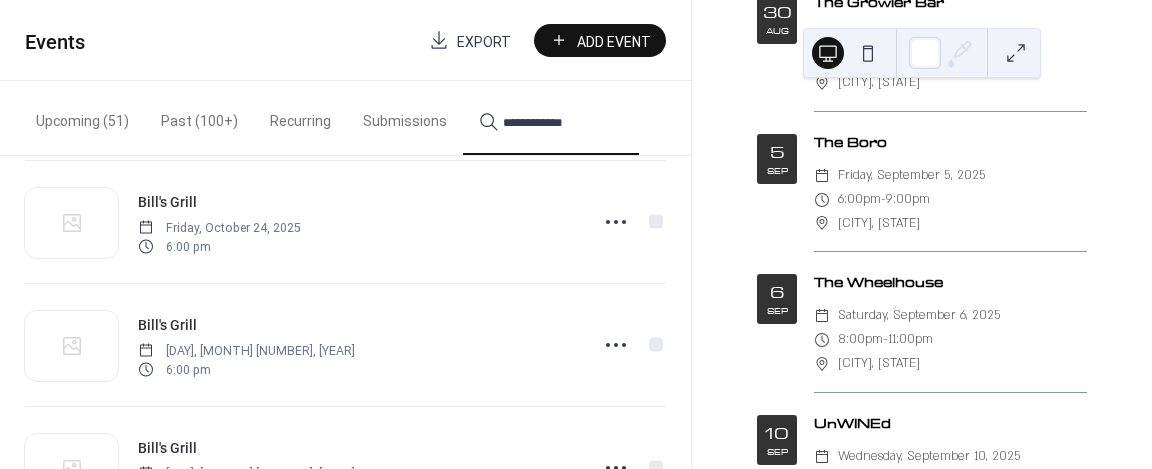click 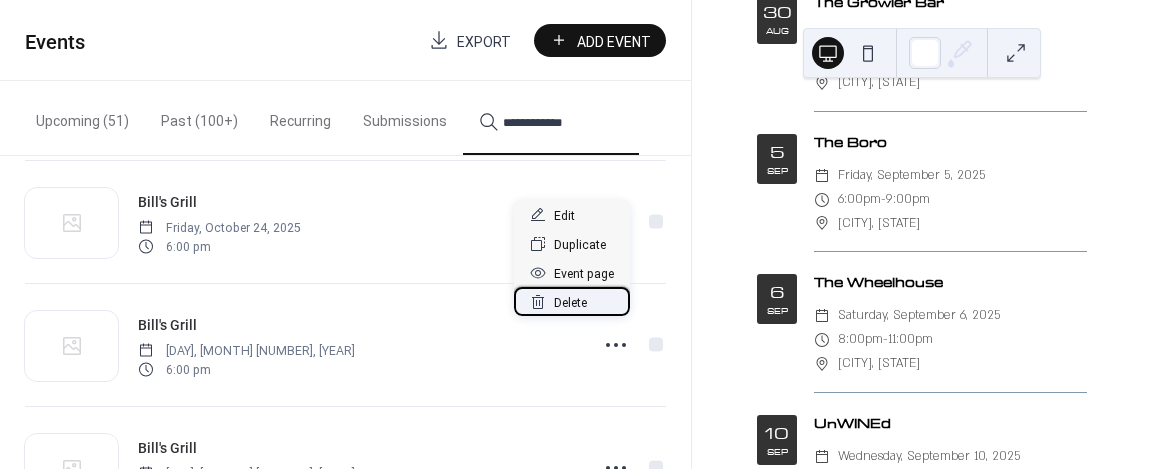 click on "Delete" at bounding box center [570, 303] 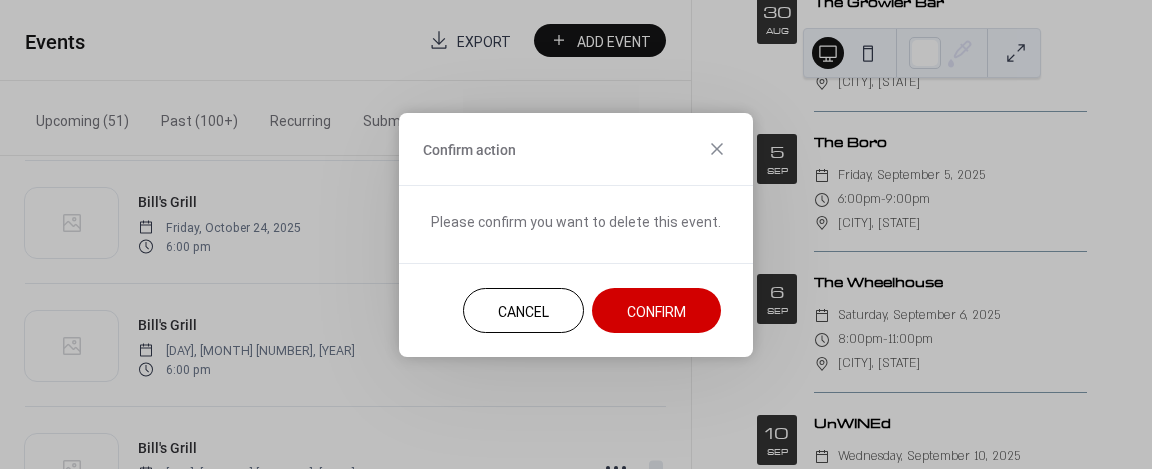 click on "Confirm" at bounding box center [656, 310] 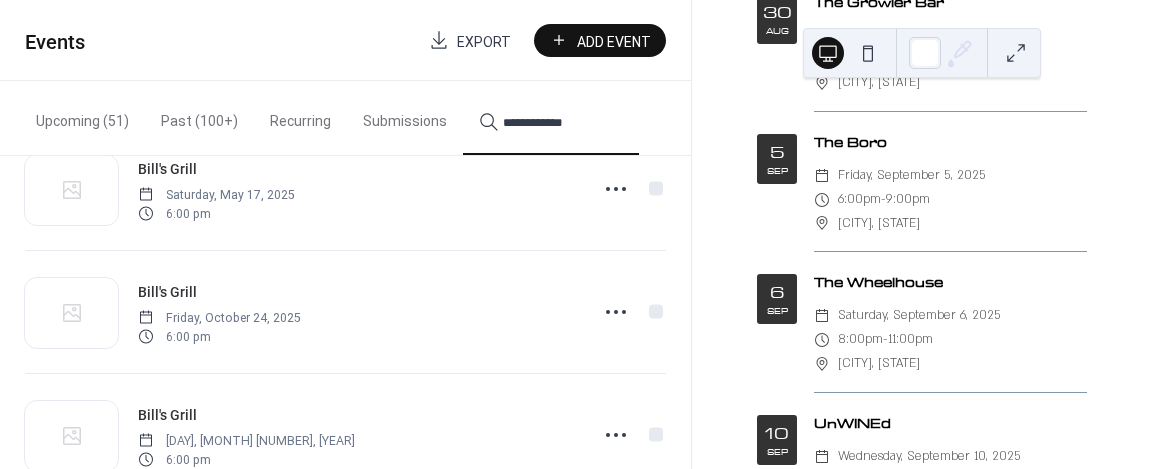 scroll, scrollTop: 4500, scrollLeft: 0, axis: vertical 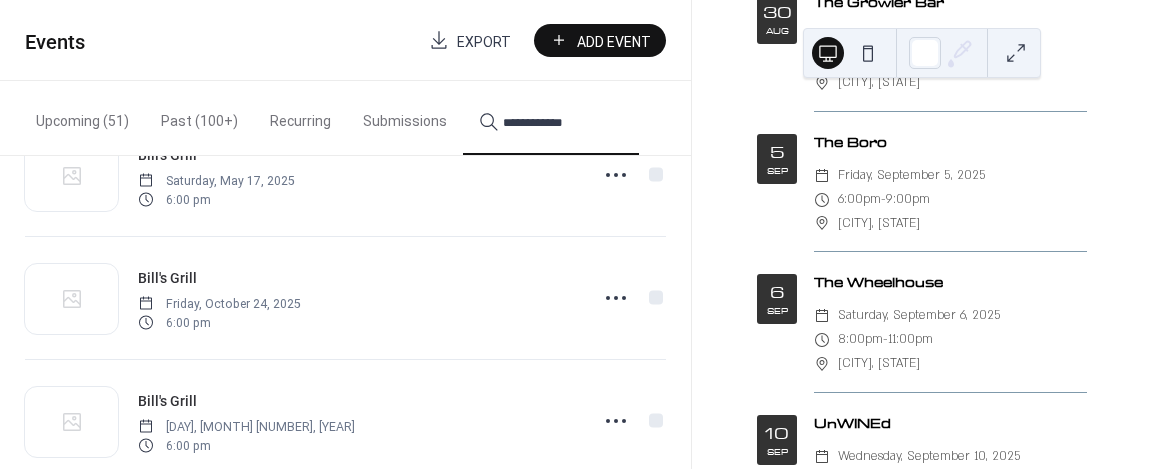 click 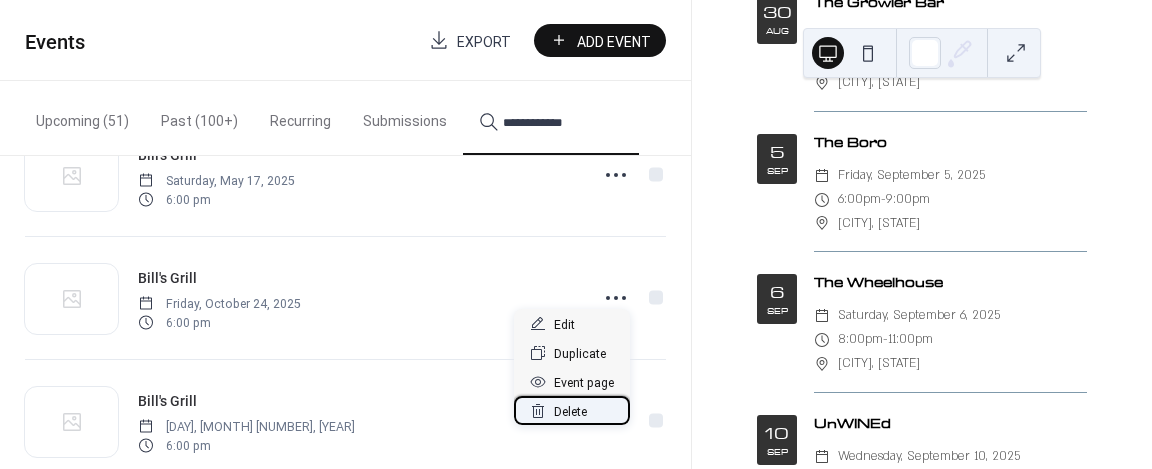 click on "Delete" at bounding box center [570, 412] 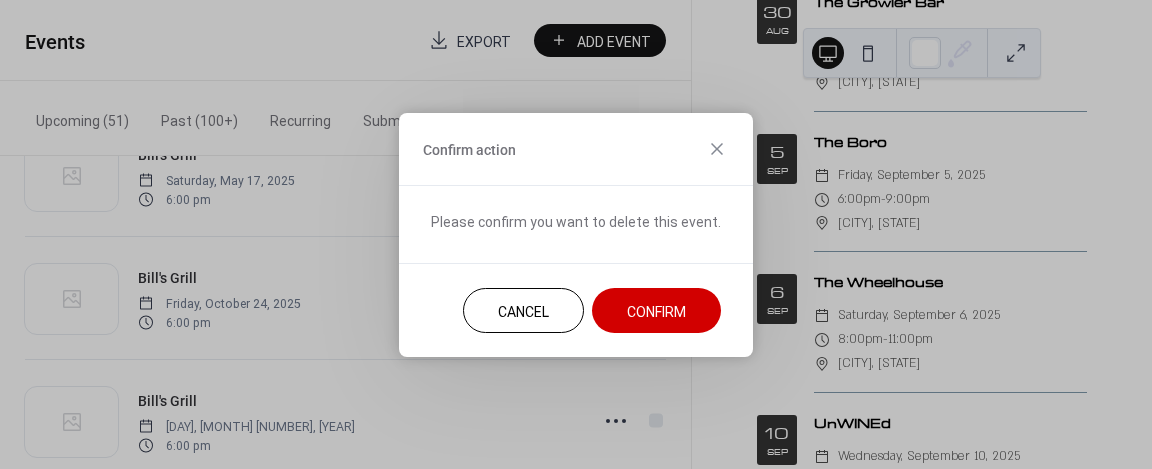 click on "Confirm" at bounding box center (656, 311) 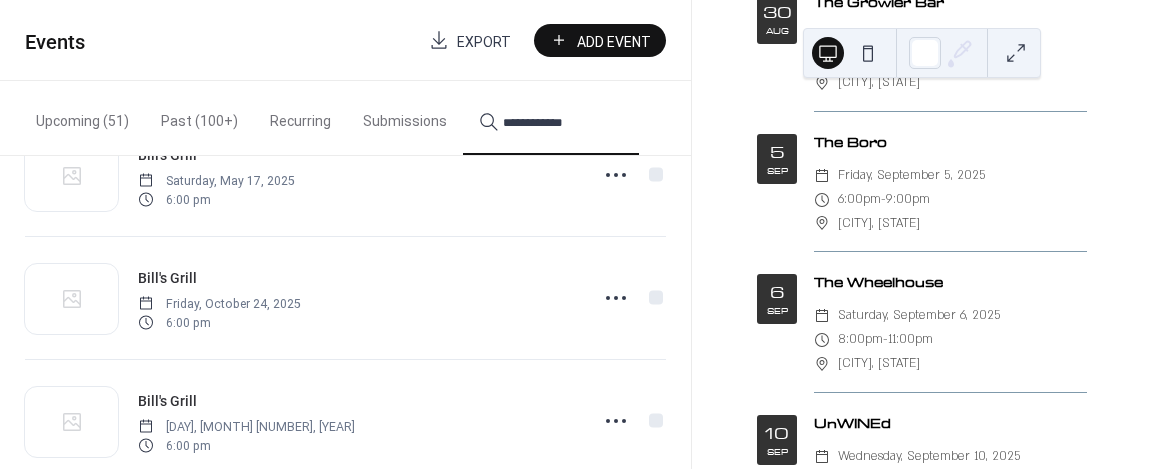 click 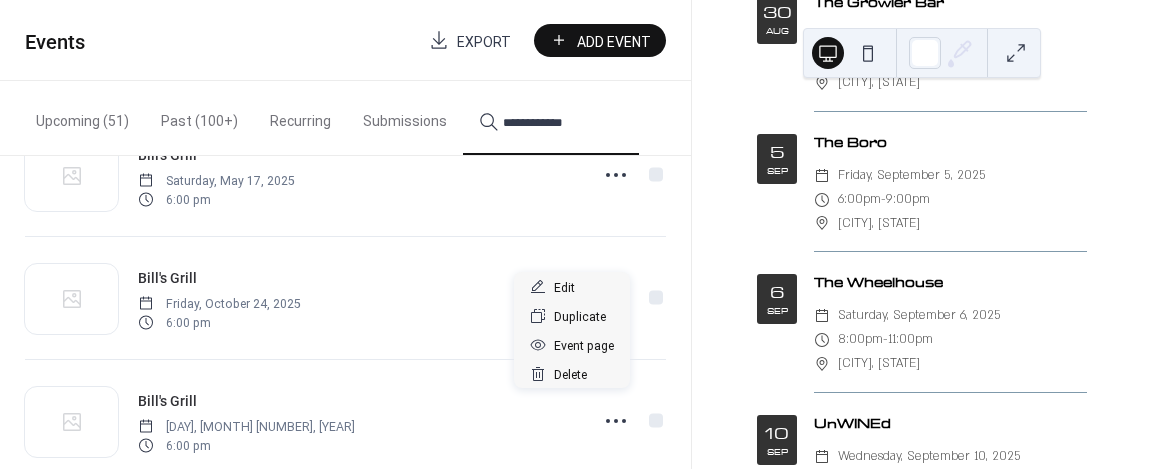 click 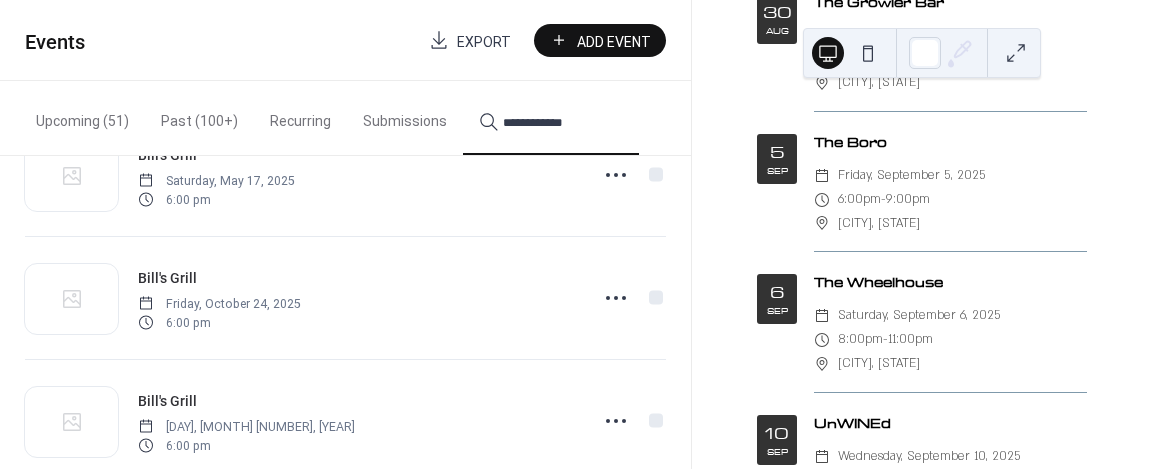 click 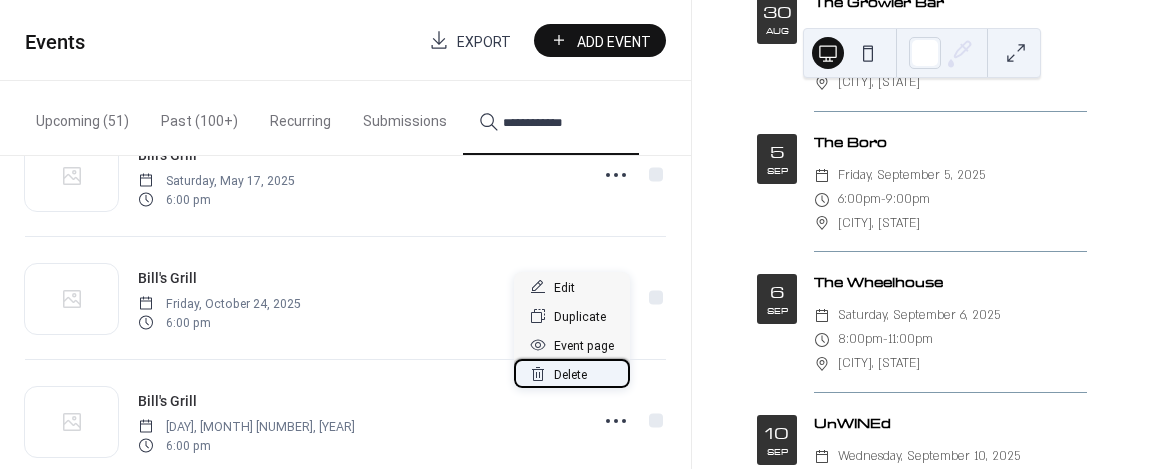 click on "Delete" at bounding box center [570, 375] 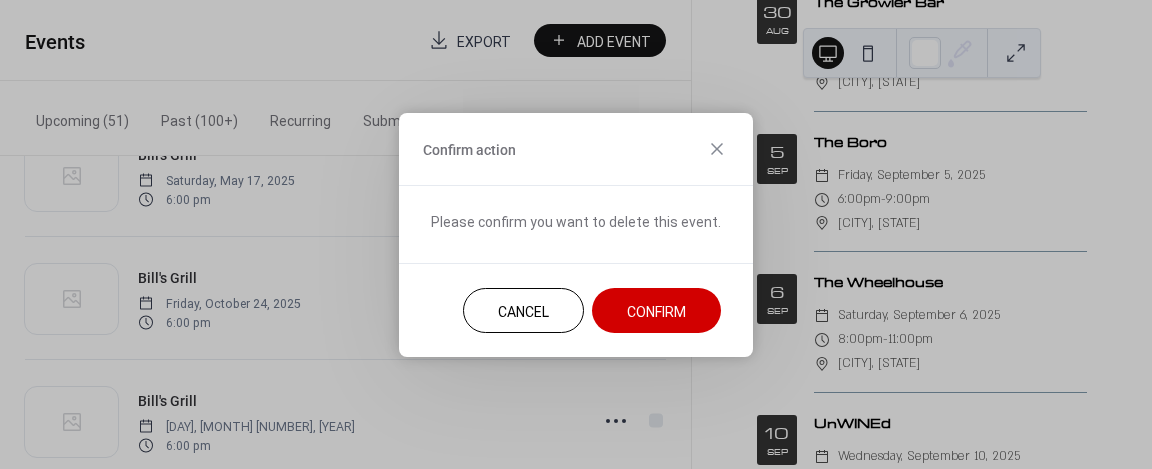 click on "Confirm" at bounding box center [656, 311] 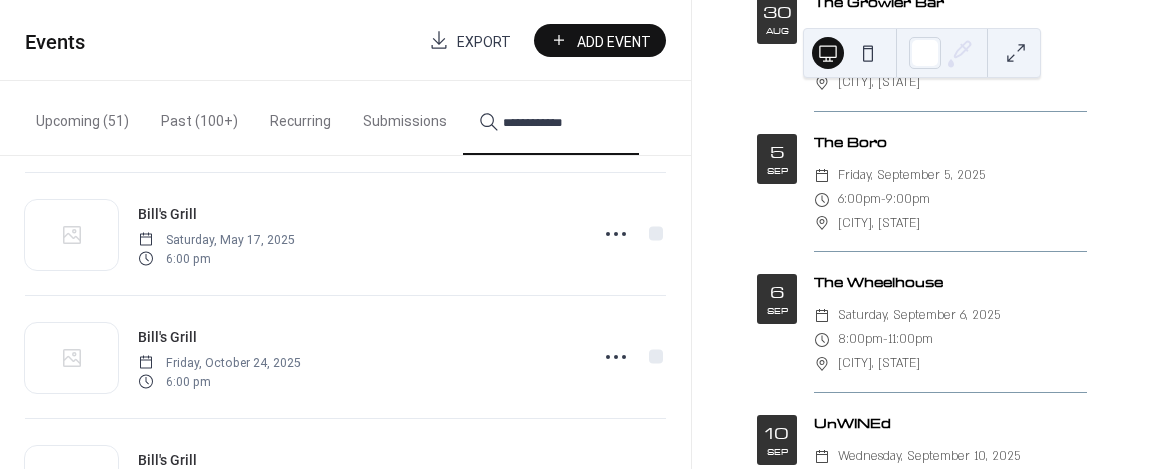 scroll, scrollTop: 7400, scrollLeft: 0, axis: vertical 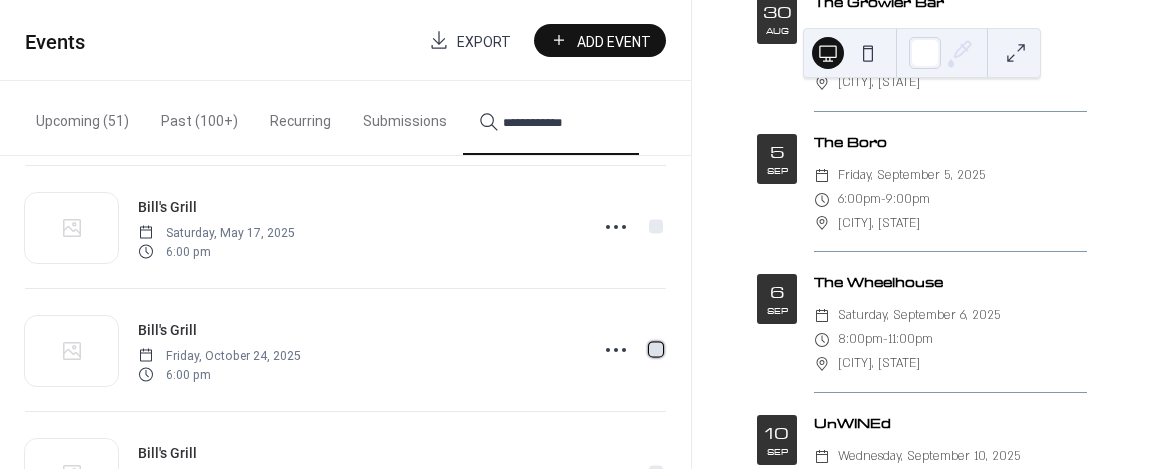 click at bounding box center (656, 349) 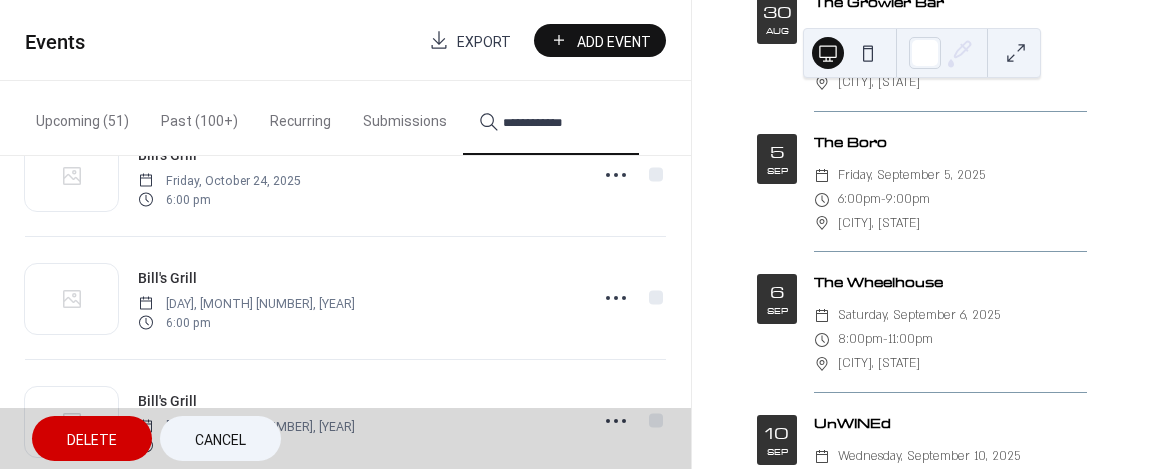 scroll, scrollTop: 7600, scrollLeft: 0, axis: vertical 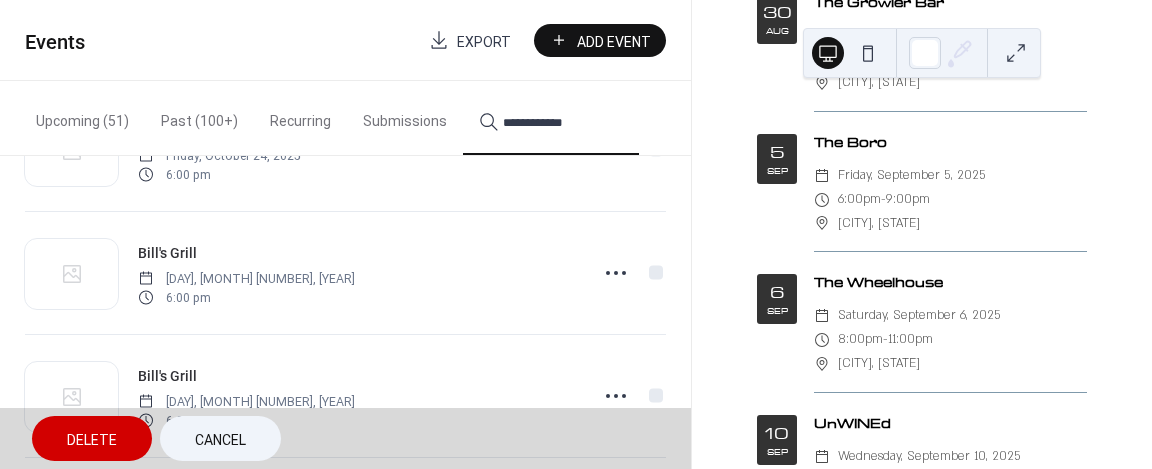 click on "[CITY], [STATE] [DAY], [MONTH] [NUMBER], [YEAR] [TIME]" at bounding box center [345, 272] 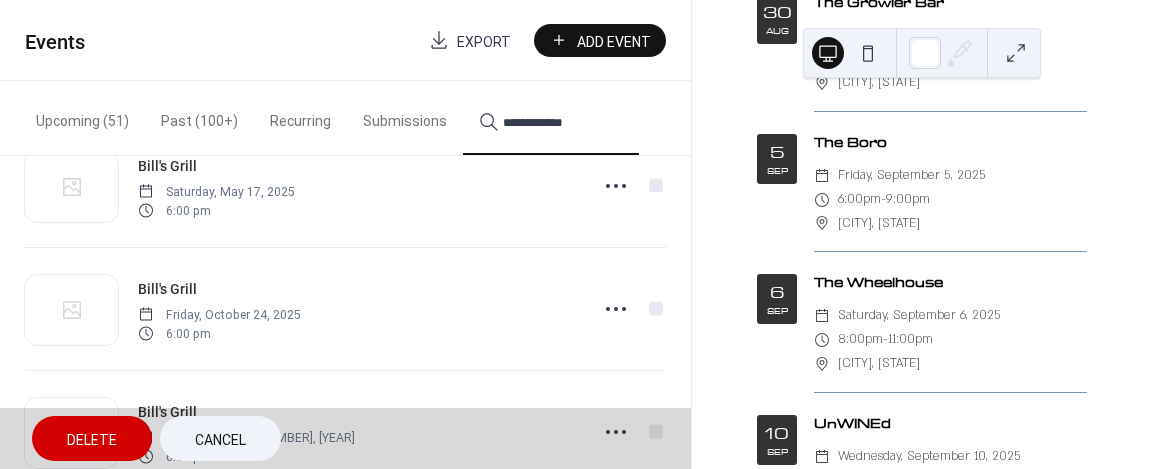 scroll, scrollTop: 8945, scrollLeft: 0, axis: vertical 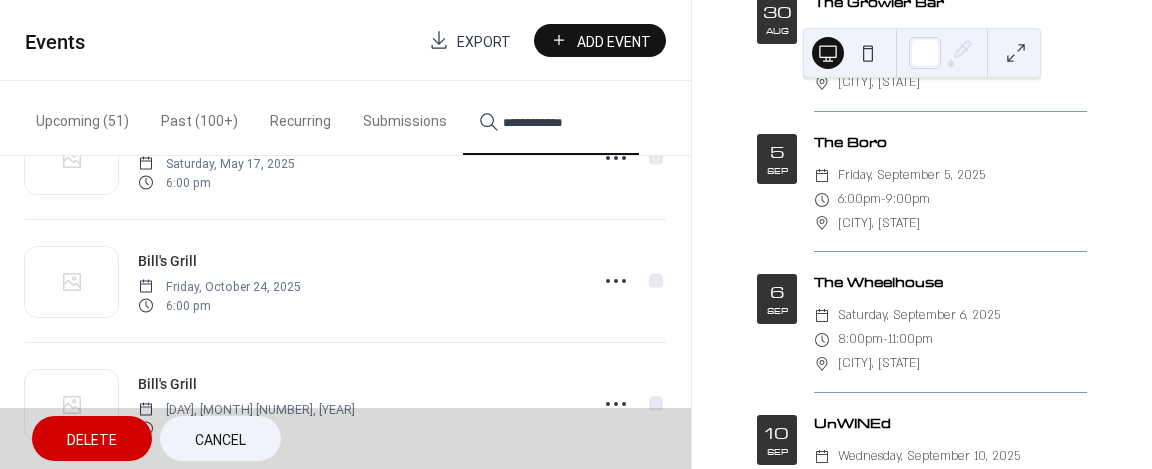 click on "Delete" at bounding box center (92, 440) 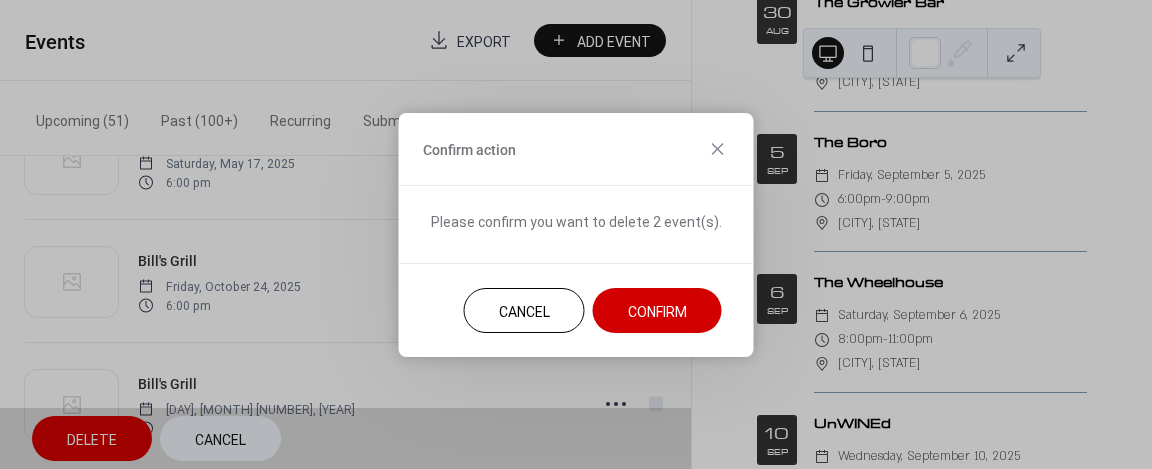 click on "Confirm" at bounding box center (657, 311) 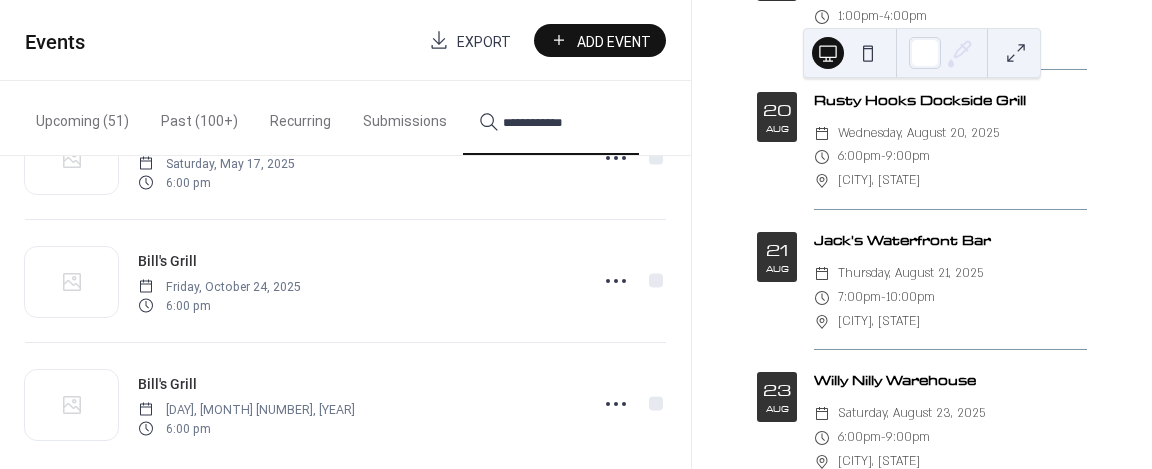 scroll, scrollTop: 2748, scrollLeft: 0, axis: vertical 